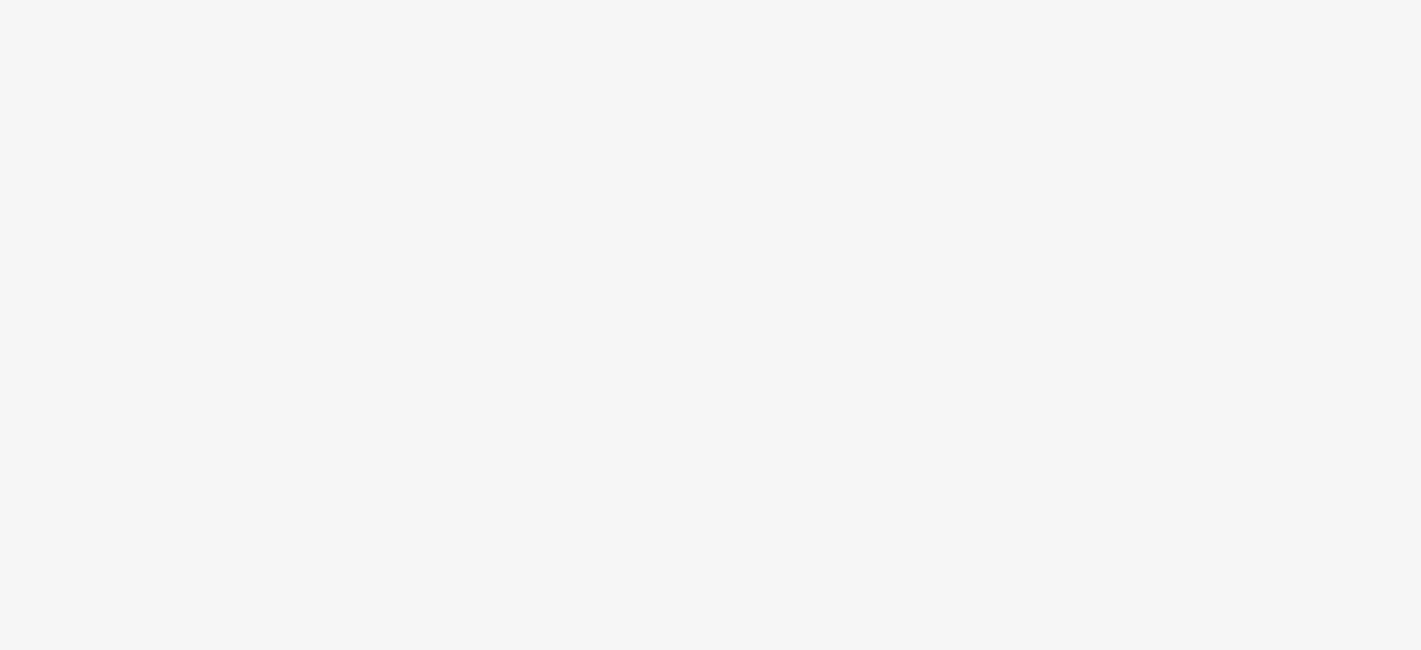 scroll, scrollTop: 0, scrollLeft: 0, axis: both 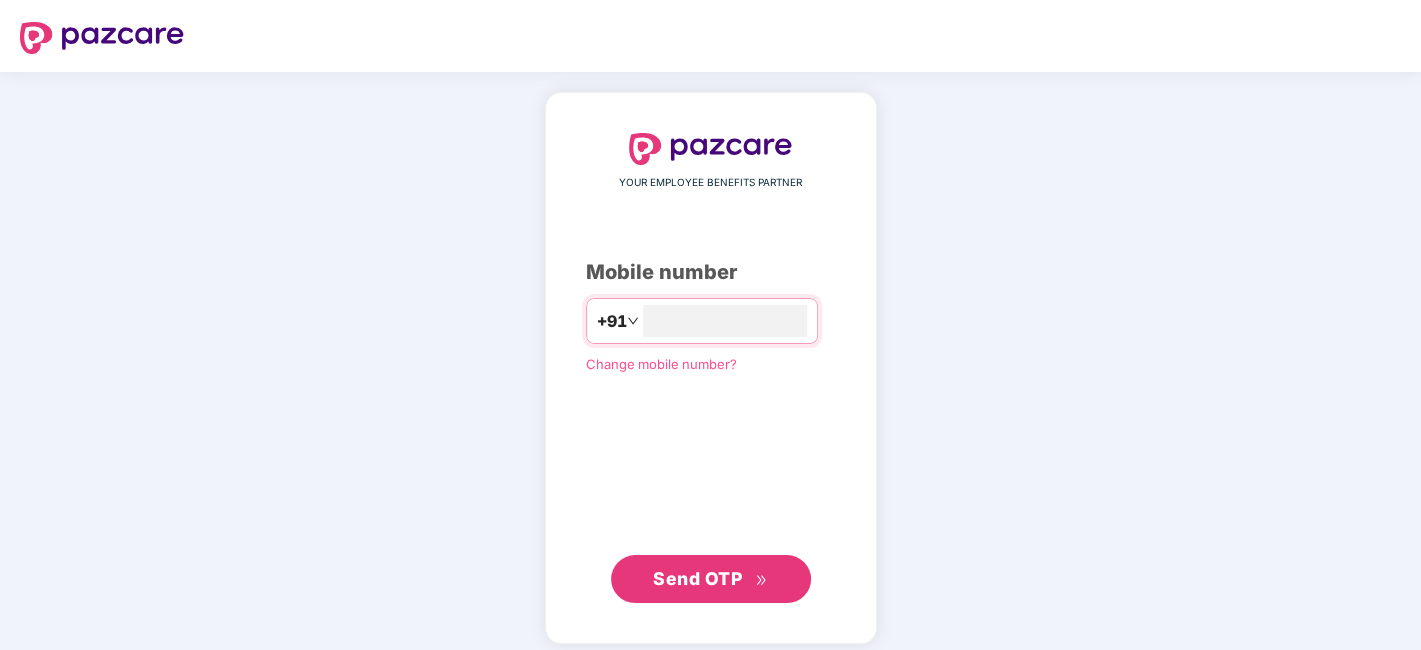 type on "**********" 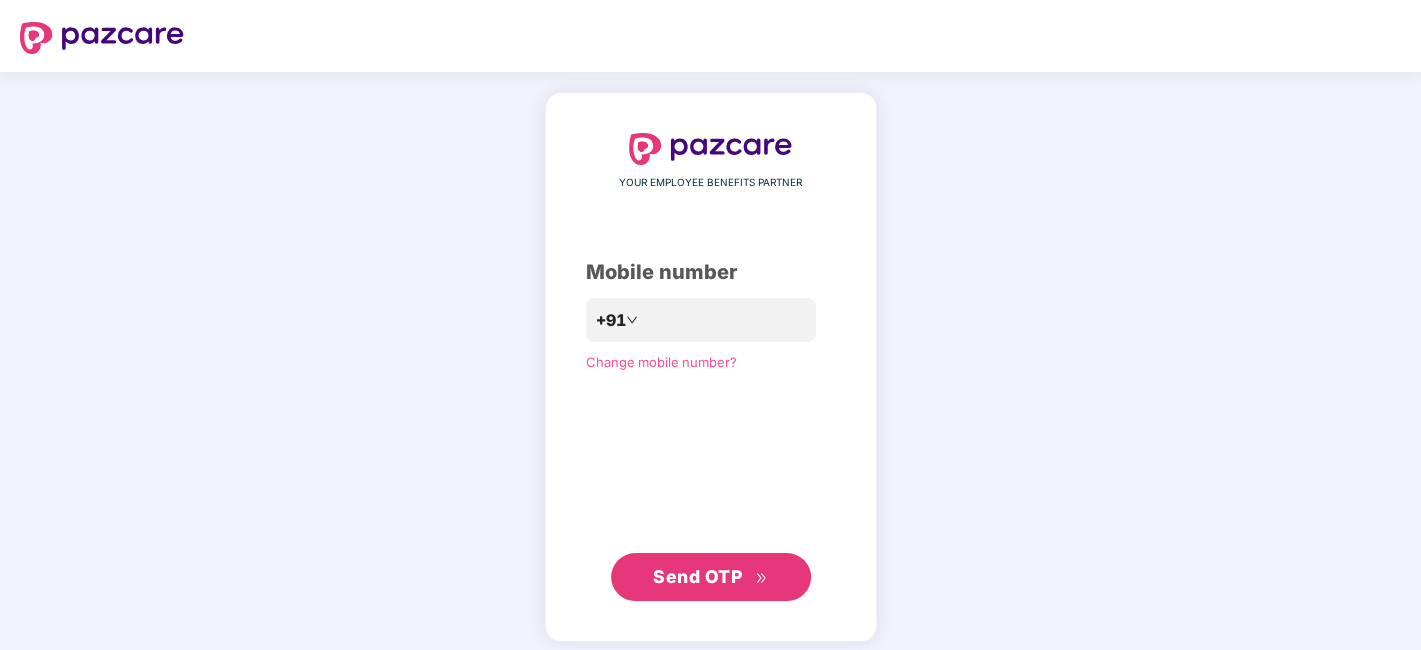 click on "Send OTP" at bounding box center (697, 576) 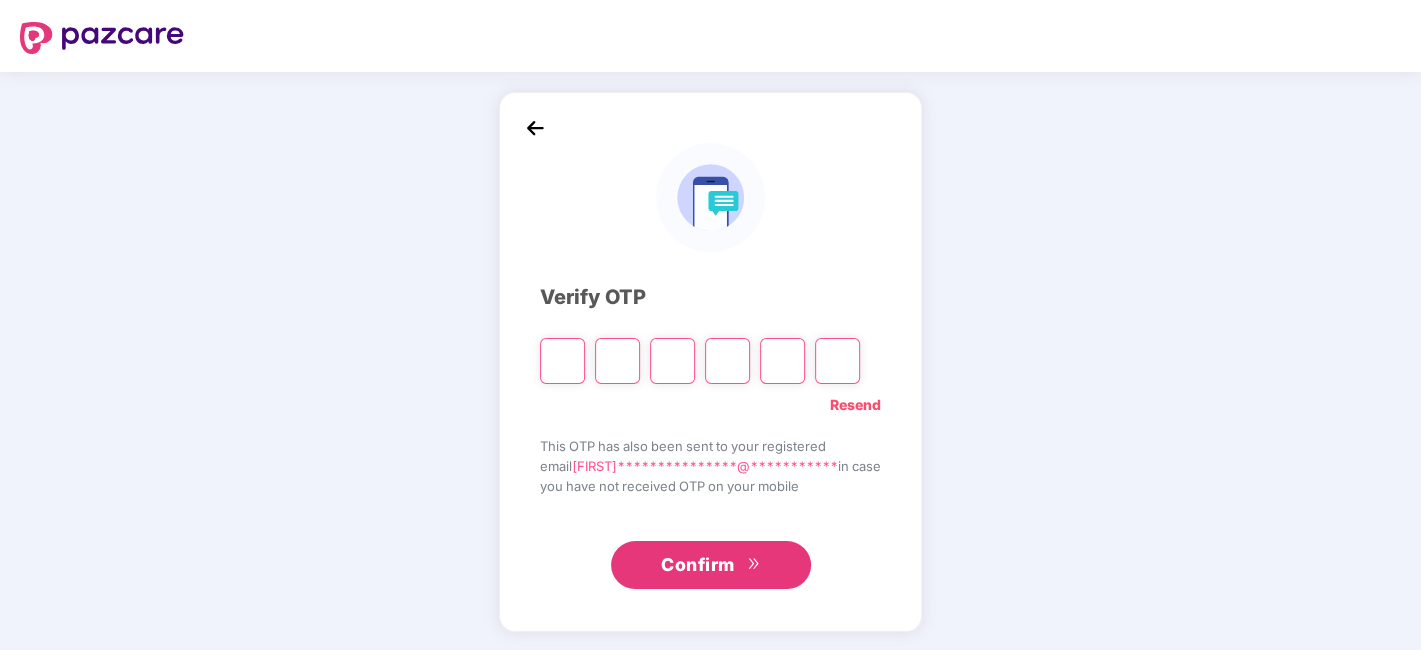 type on "*" 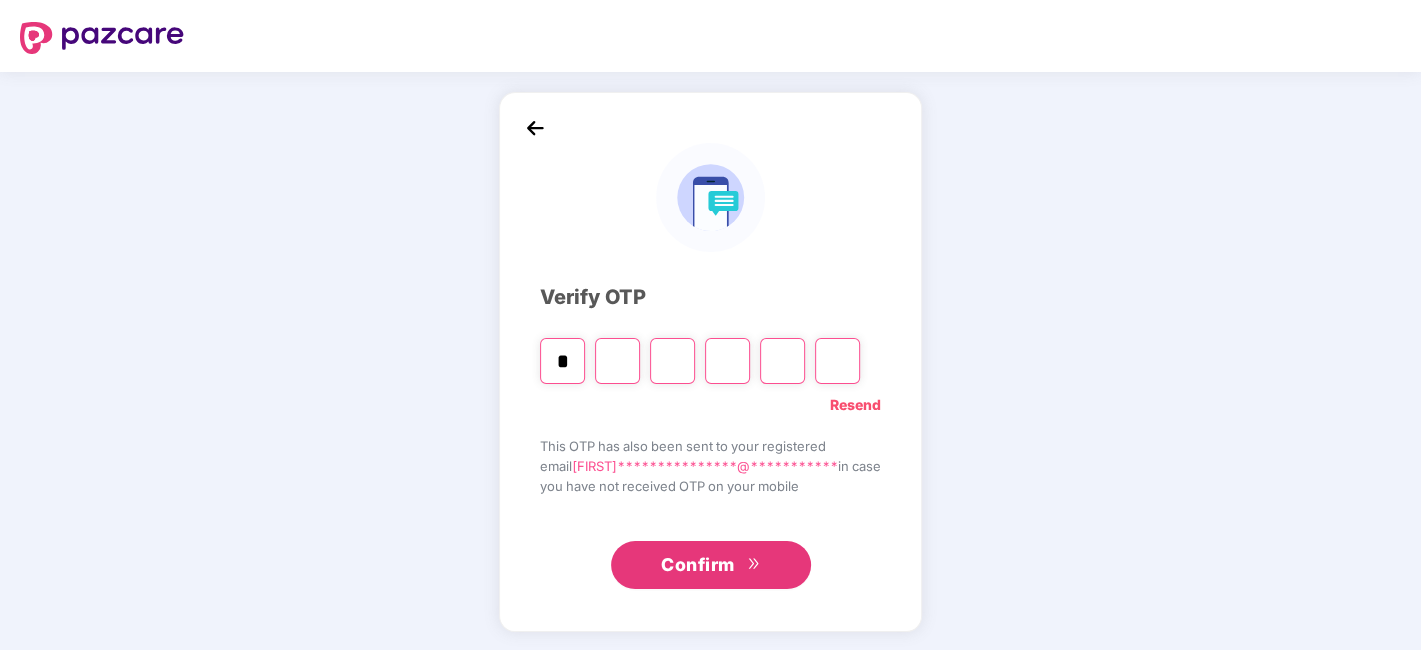 type on "*" 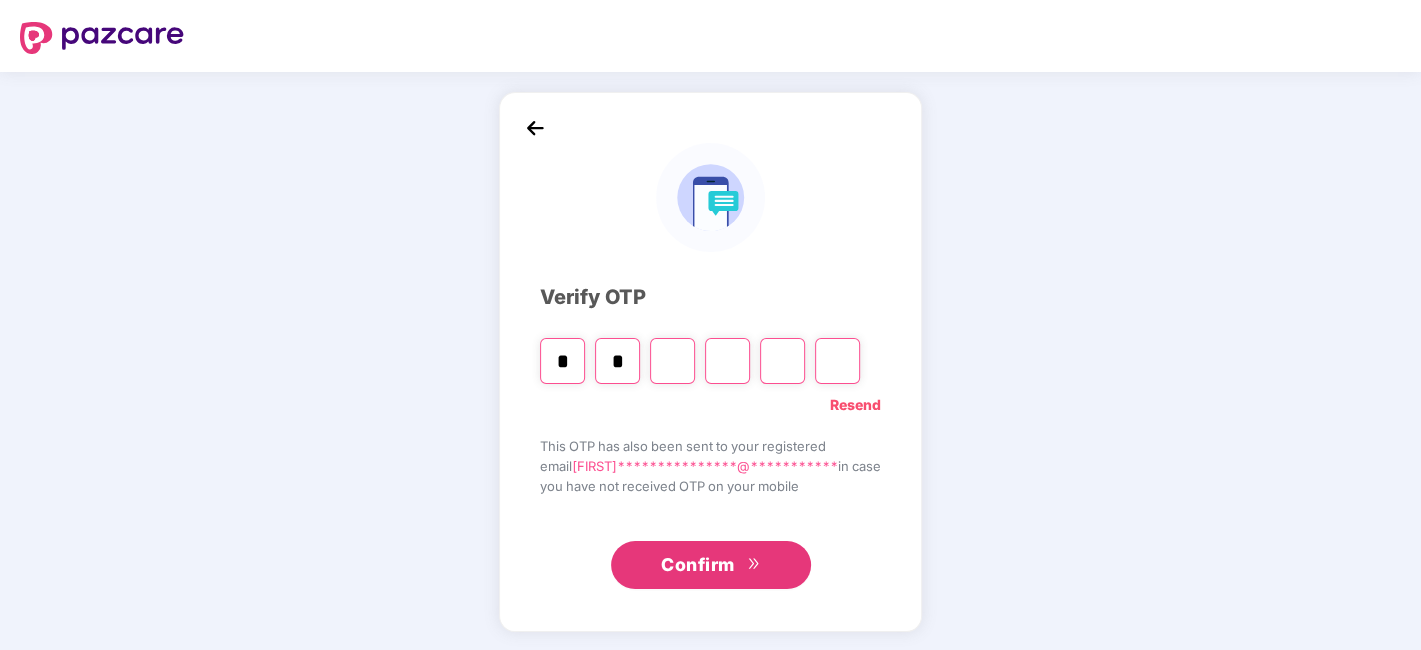 type on "*" 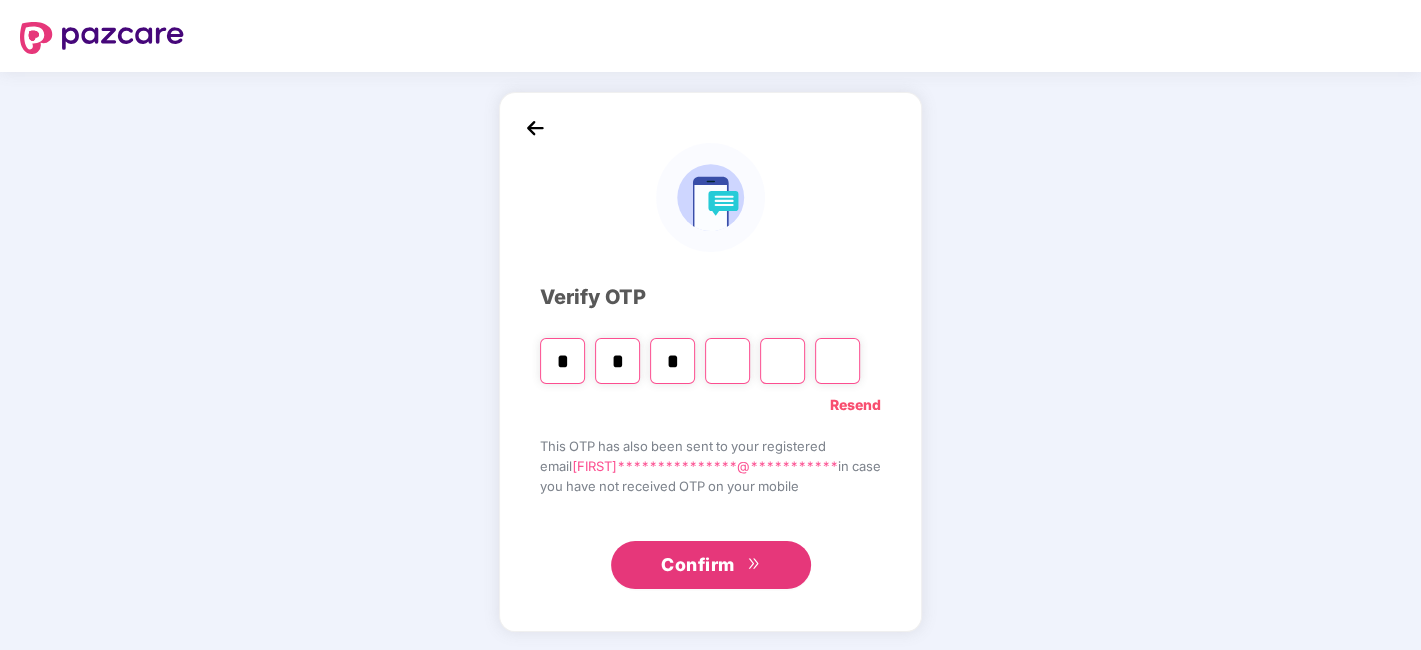 type on "*" 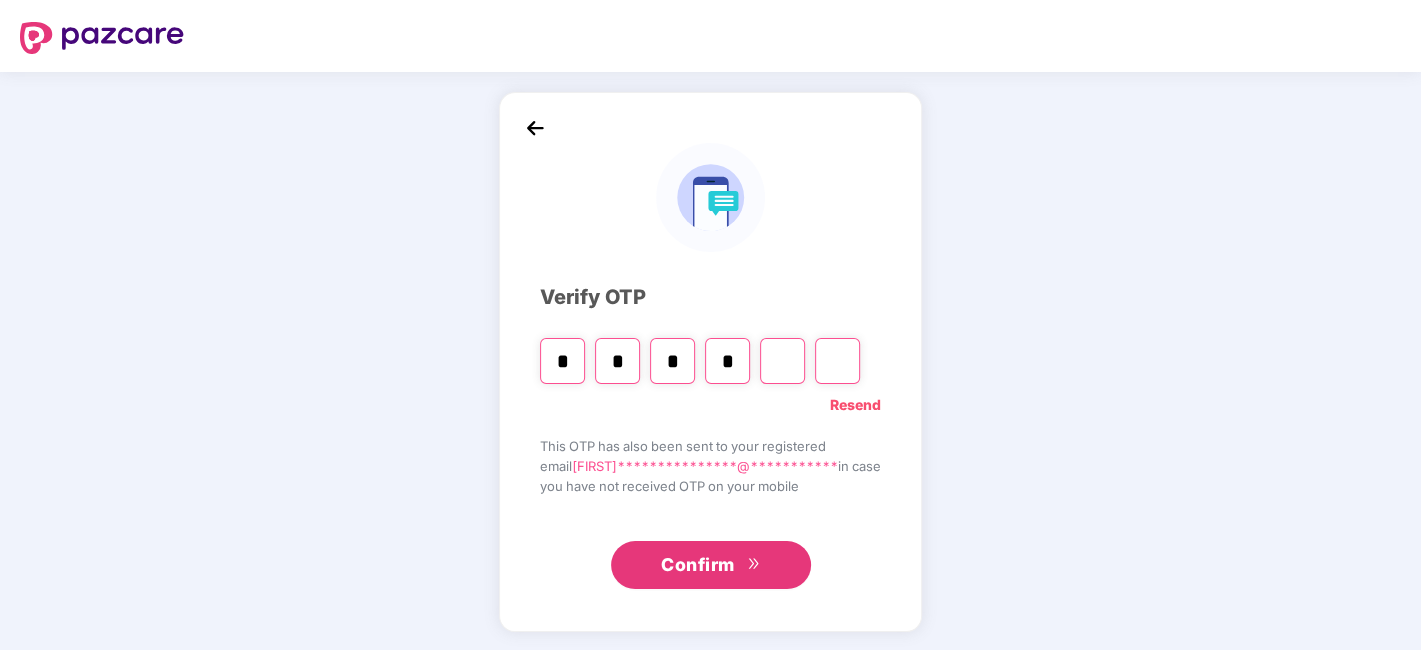 type on "*" 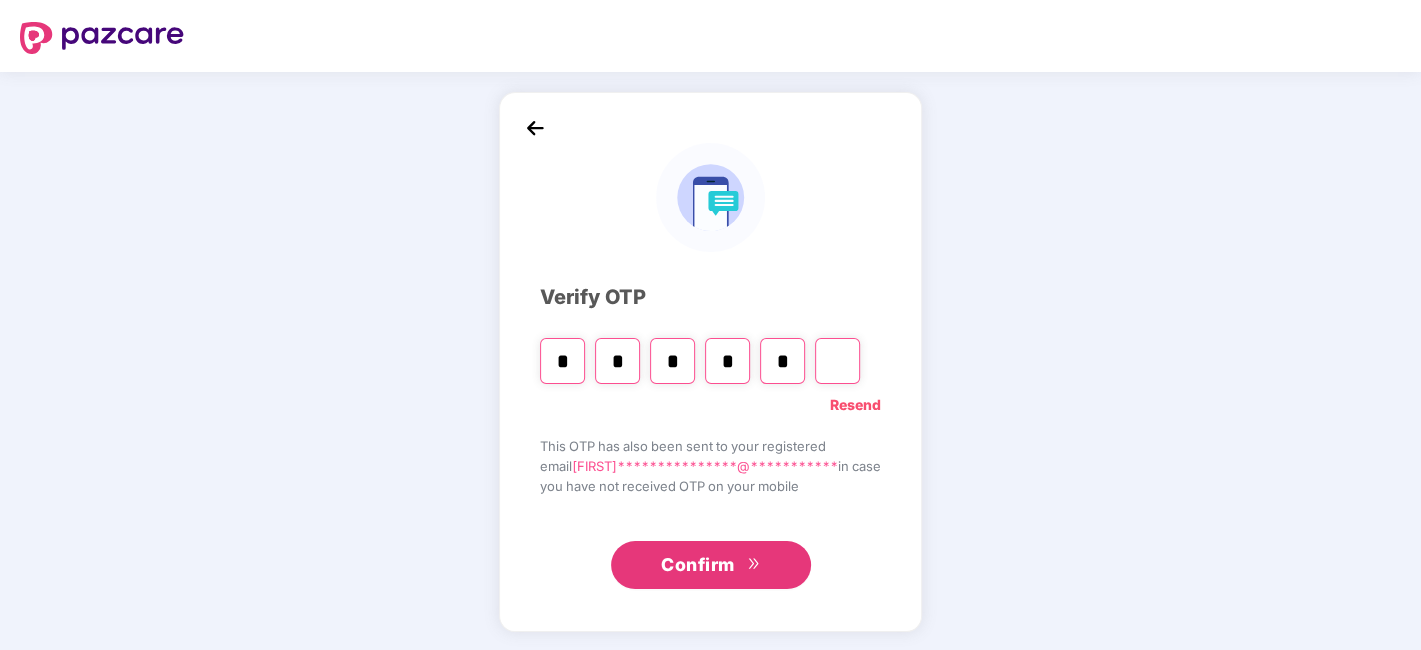 type on "*" 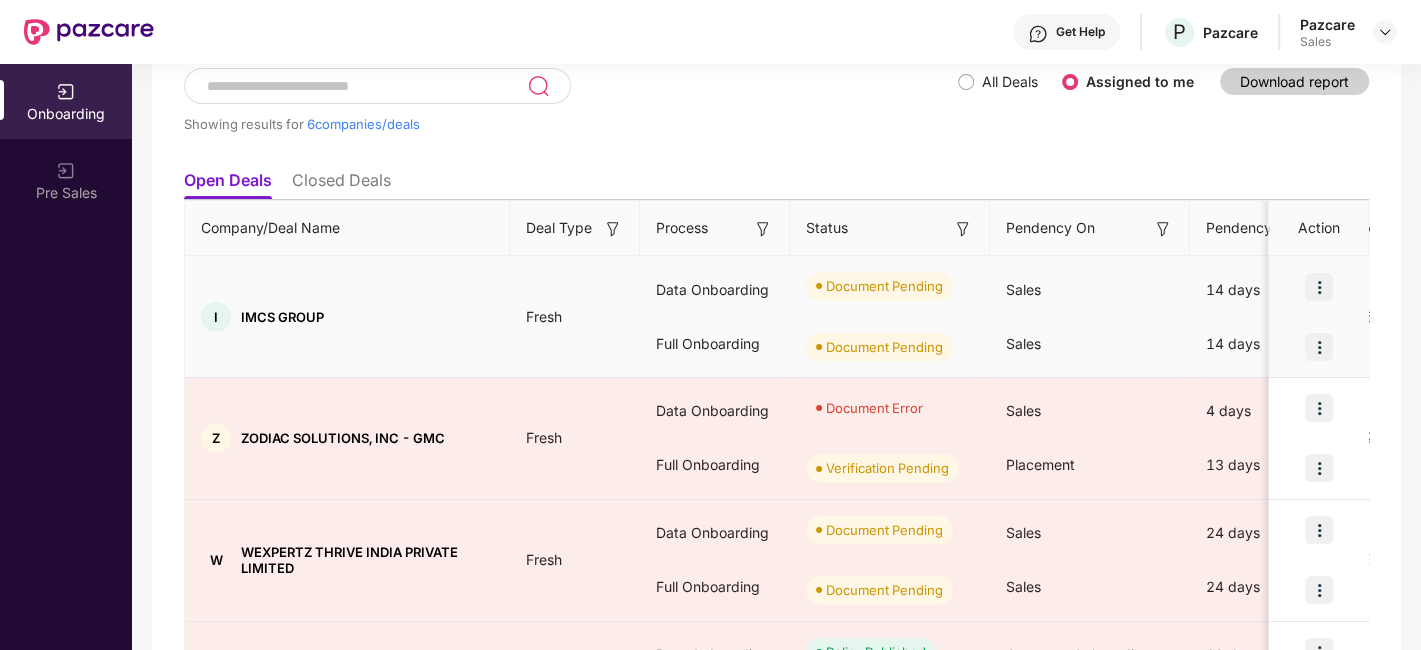 scroll, scrollTop: 127, scrollLeft: 0, axis: vertical 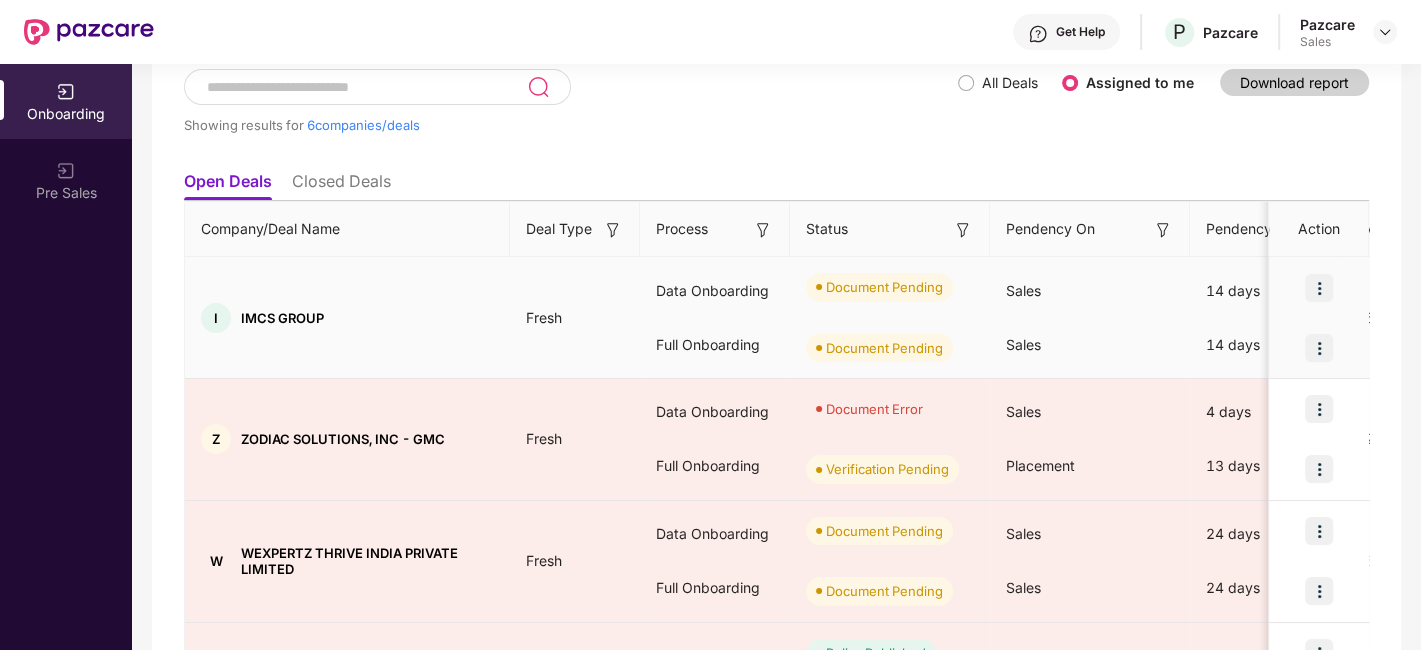 click at bounding box center [1319, 288] 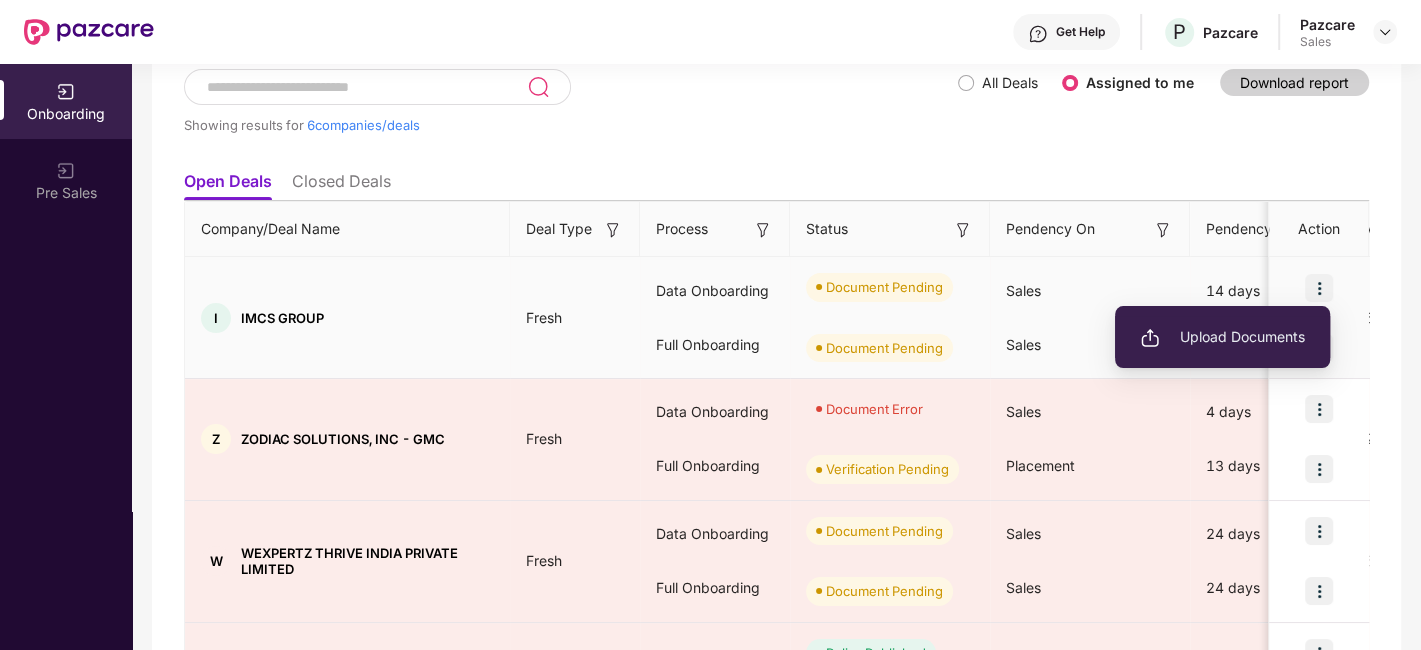 click on "Upload Documents" at bounding box center [1222, 337] 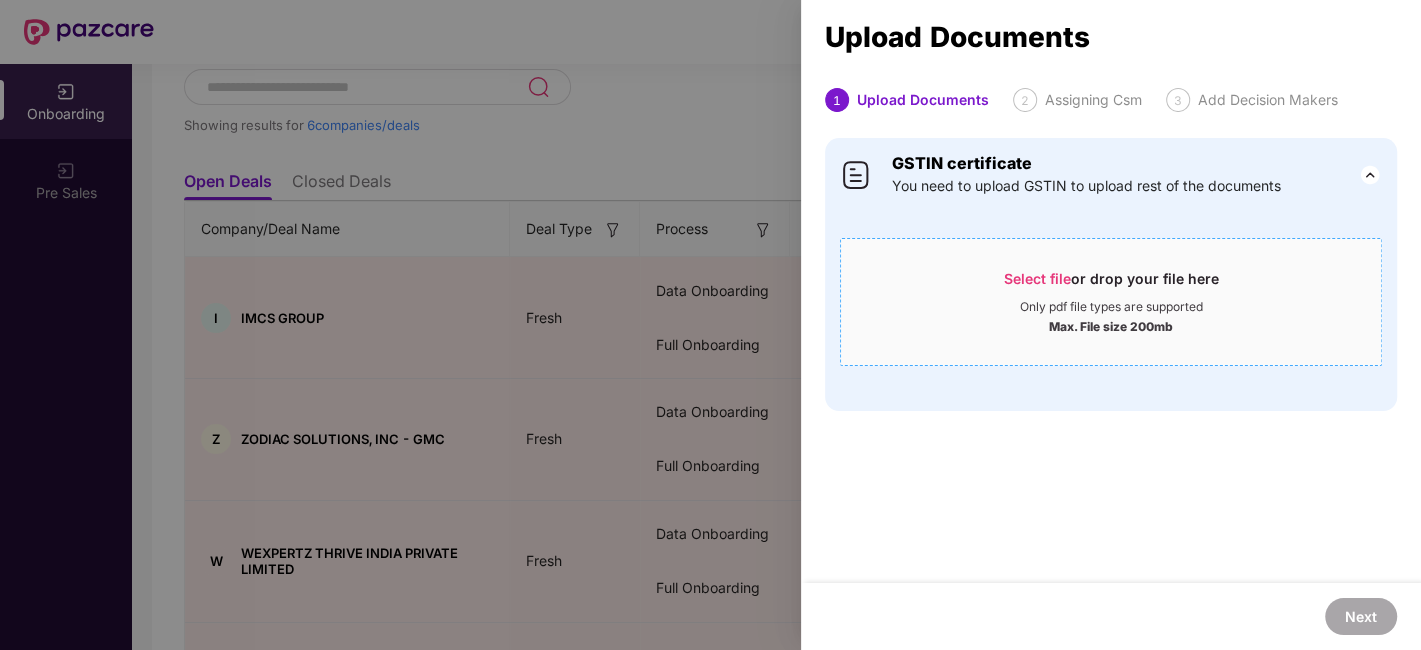 click on "Select file  or drop your file here Only pdf file types are supported Max. File size 200mb" at bounding box center (1111, 302) 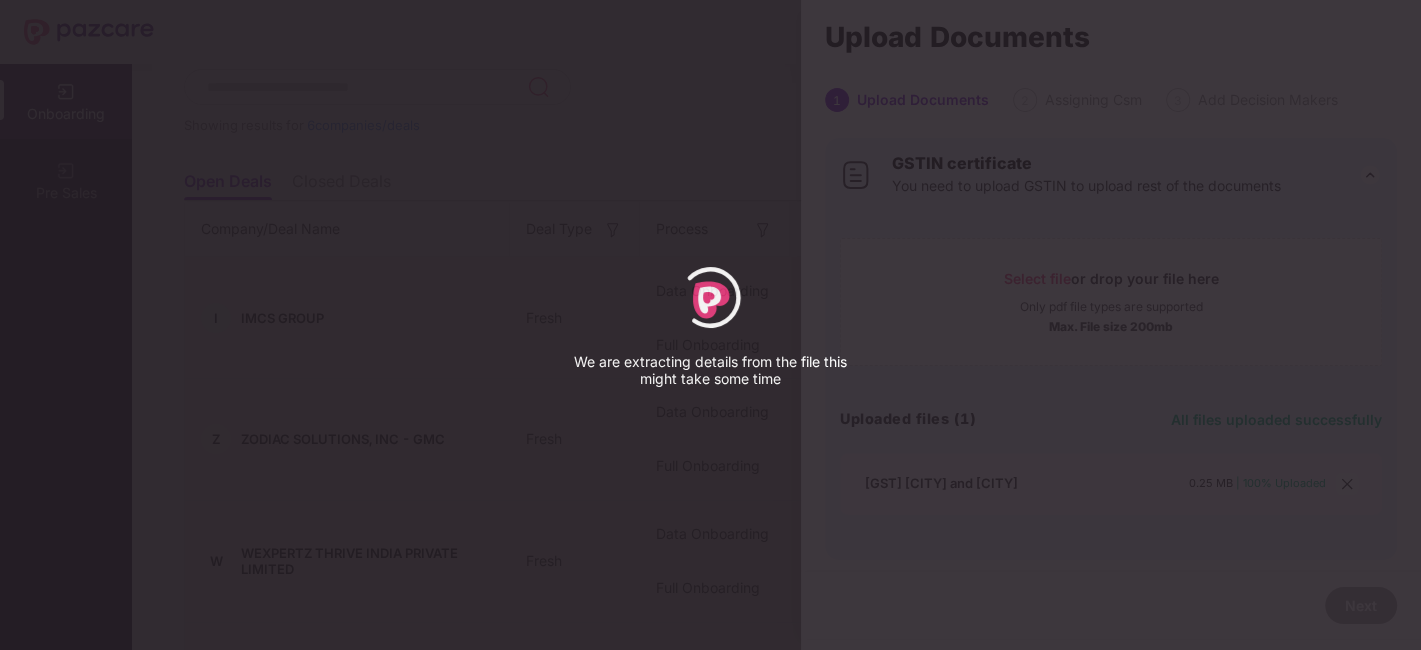 select on "*****" 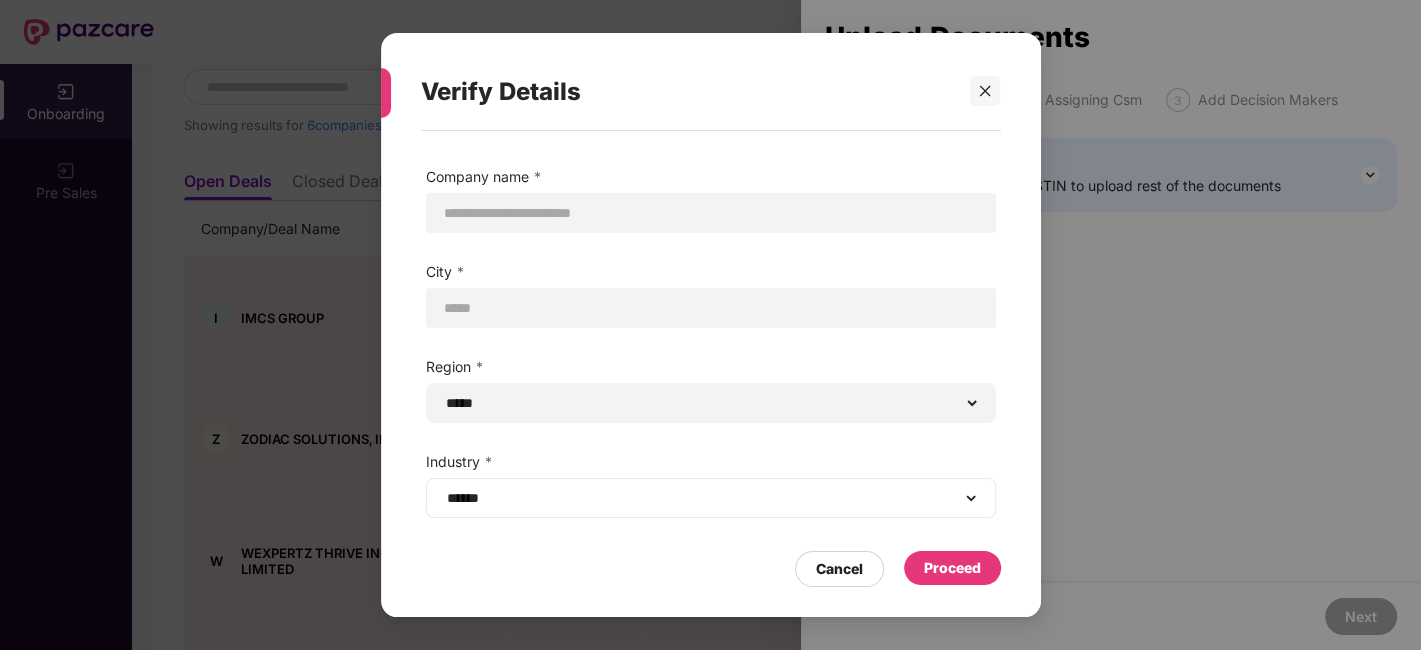scroll, scrollTop: 76, scrollLeft: 0, axis: vertical 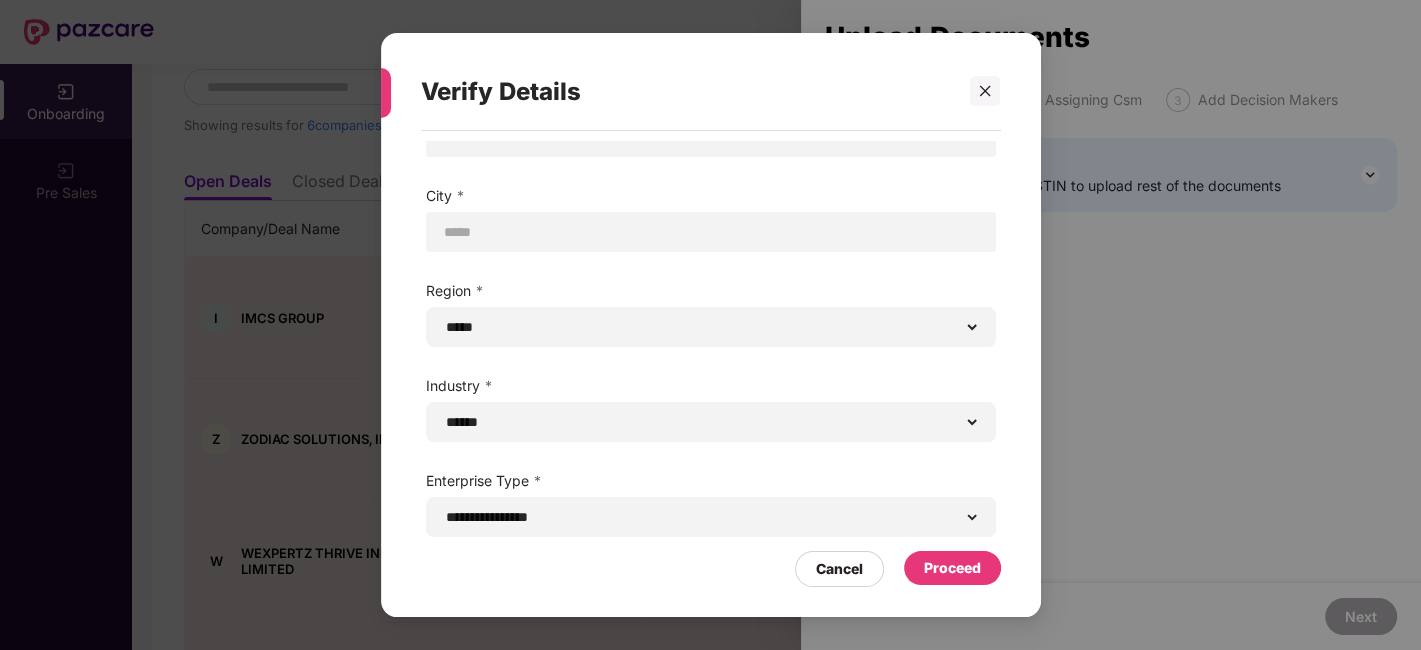 click on "Proceed" at bounding box center [952, 568] 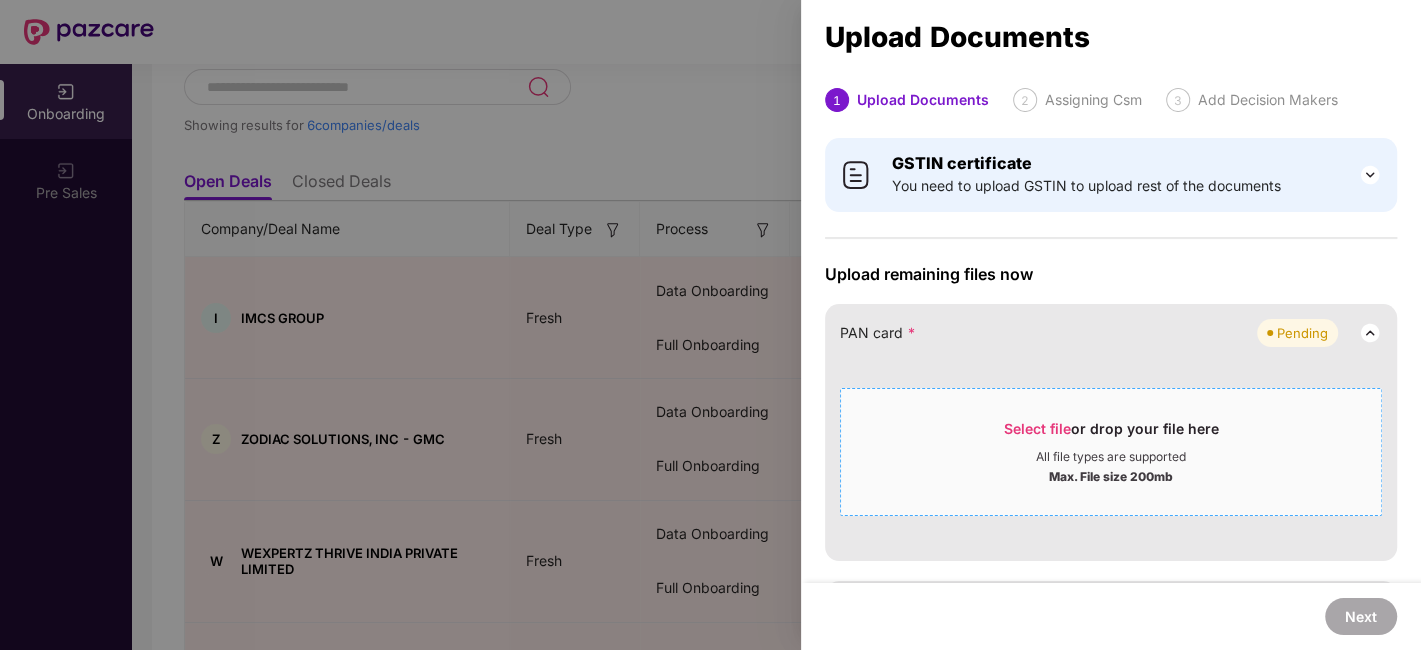 click on "Select file" at bounding box center (1037, 428) 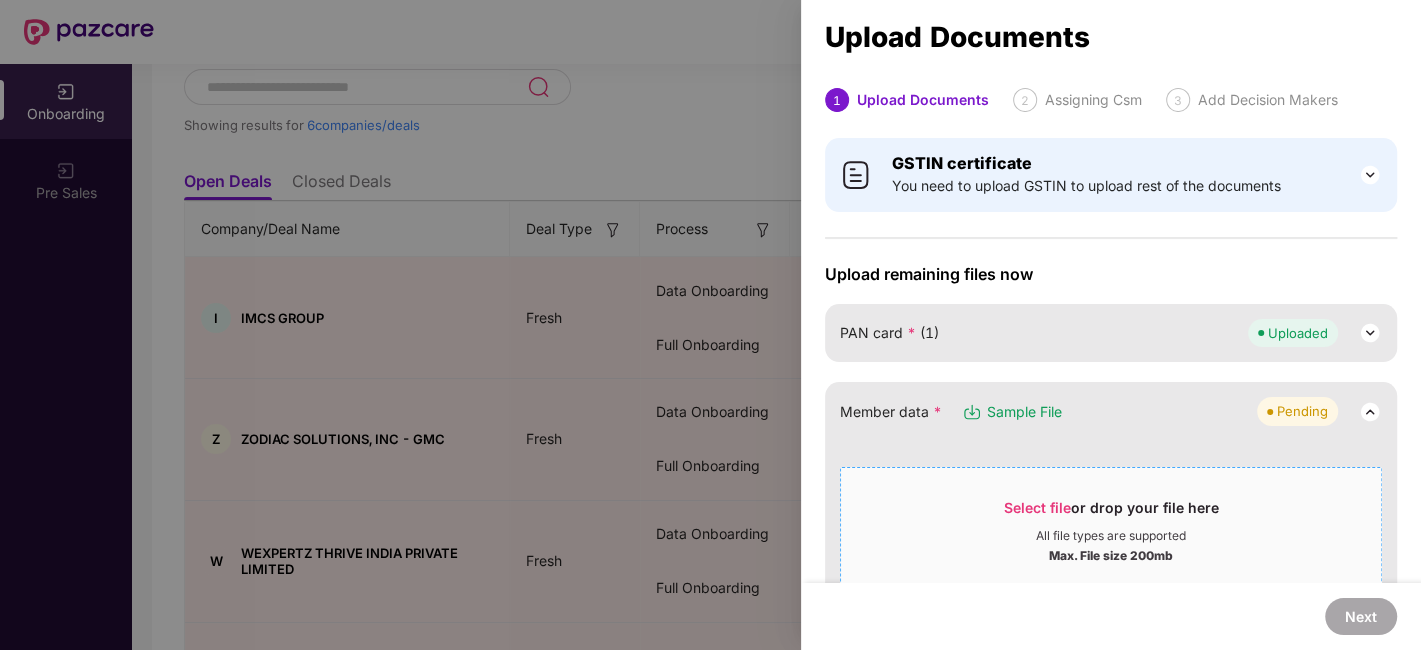 click on "Select file" at bounding box center (1037, 507) 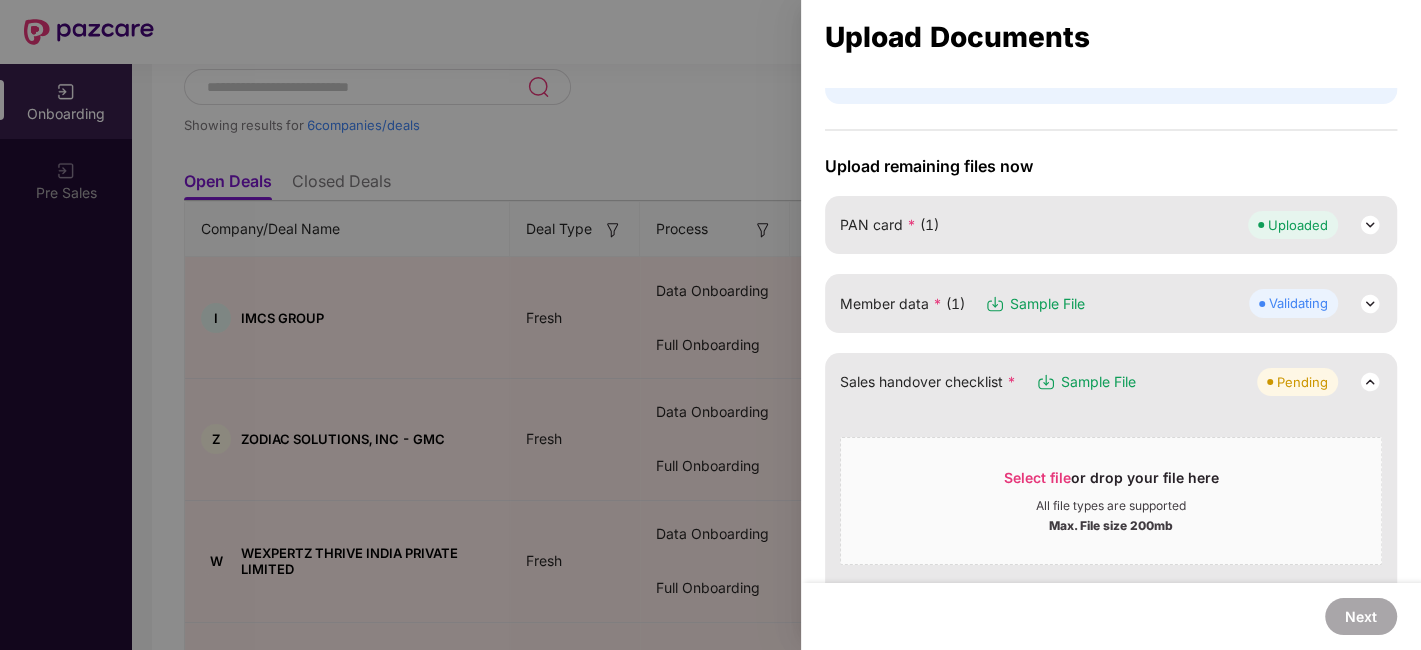 scroll, scrollTop: 110, scrollLeft: 0, axis: vertical 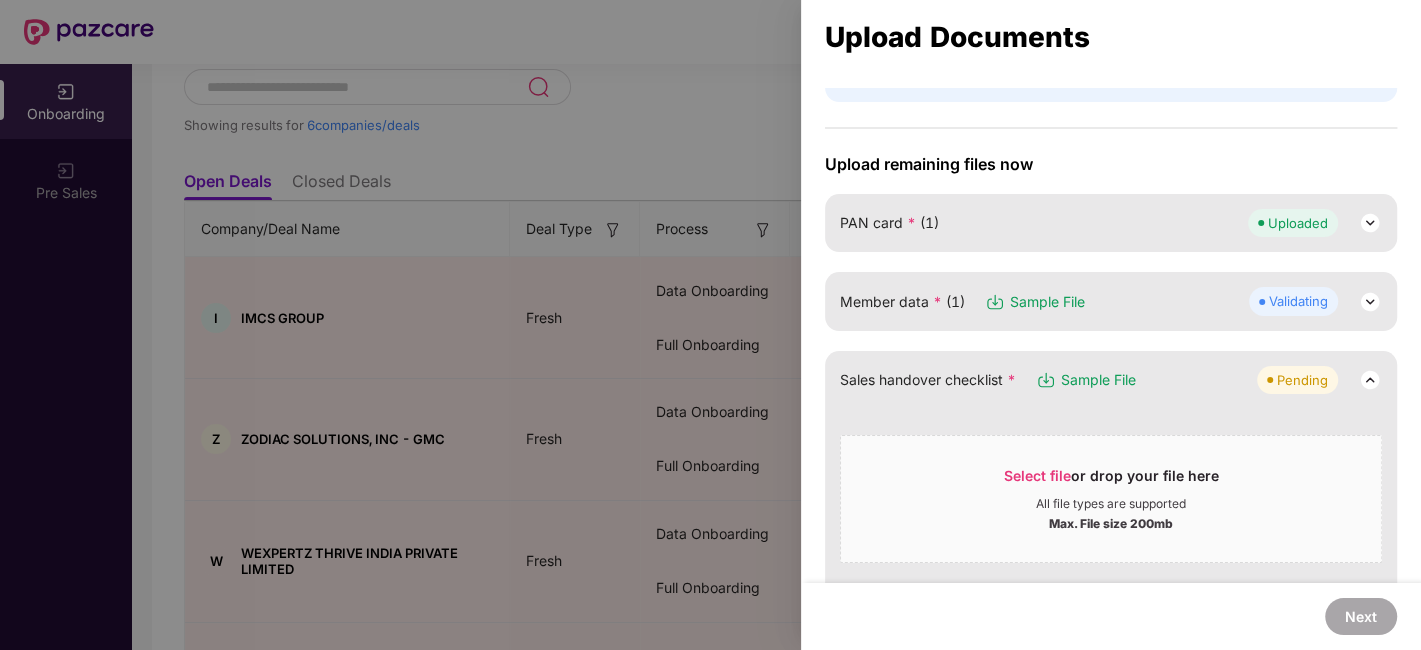 click at bounding box center (1370, 302) 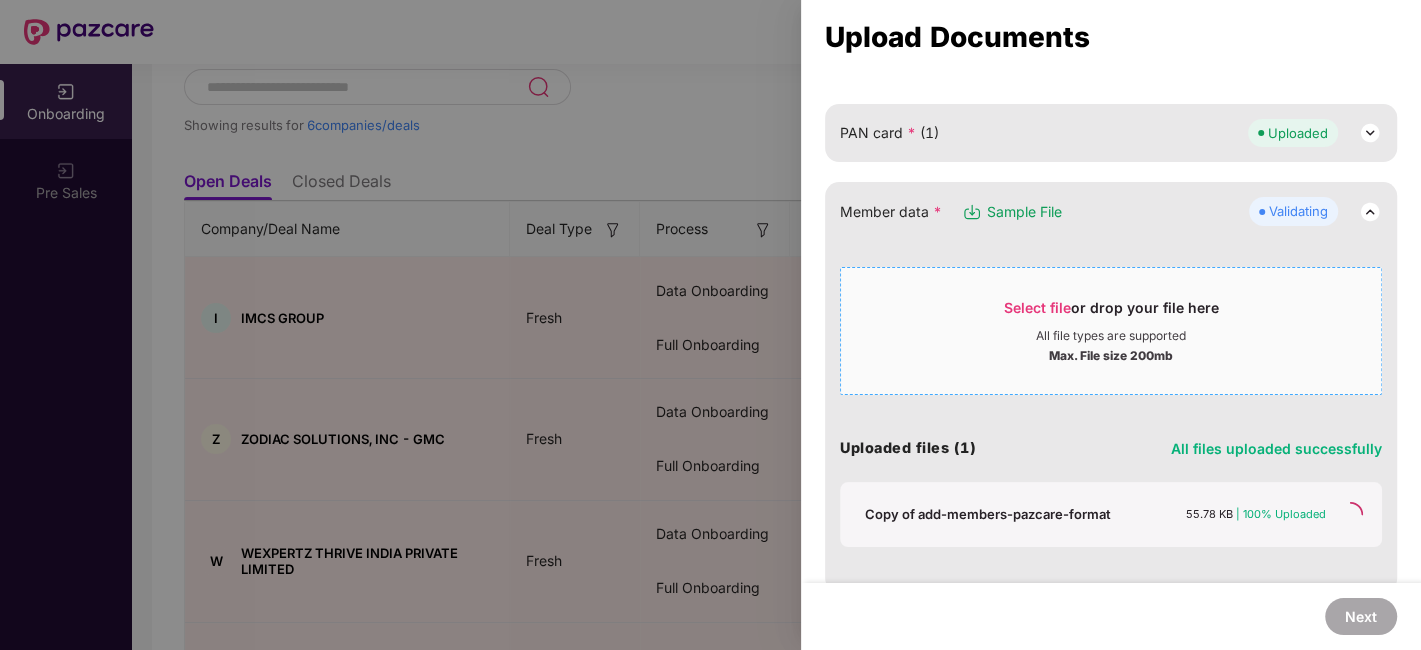 scroll, scrollTop: 199, scrollLeft: 0, axis: vertical 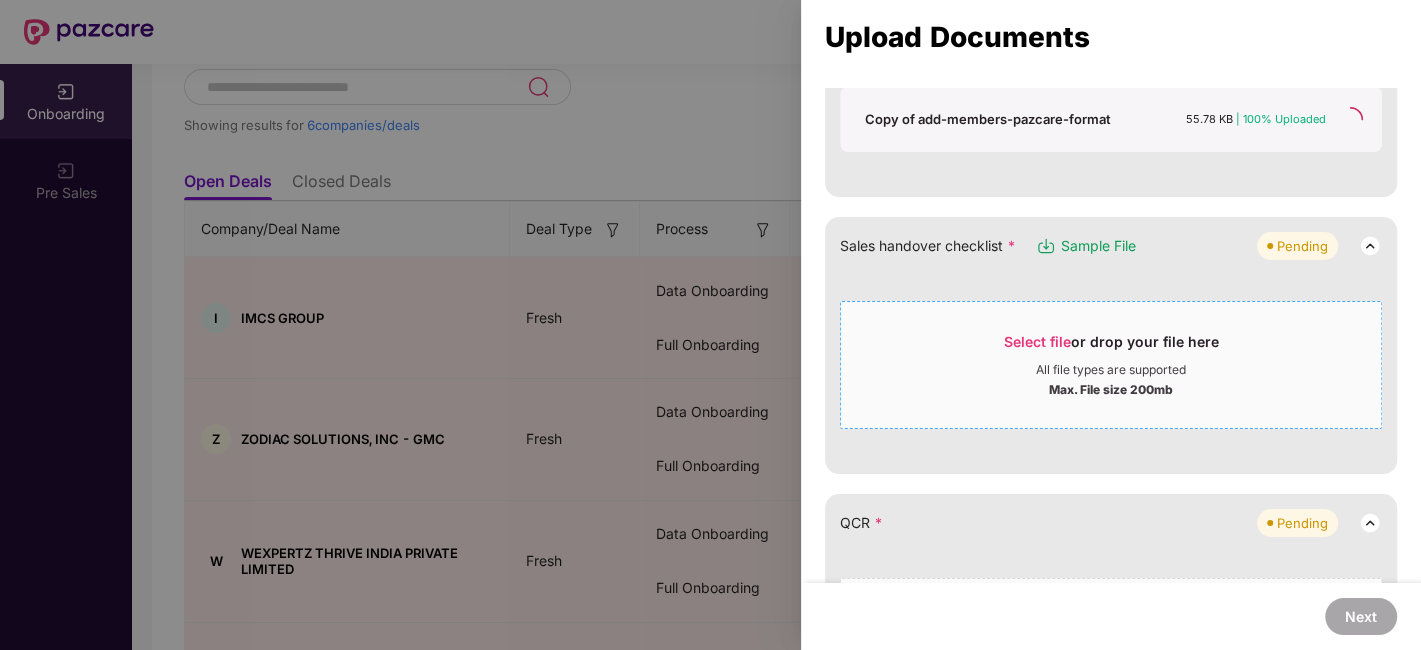click on "Select file" at bounding box center (1037, 341) 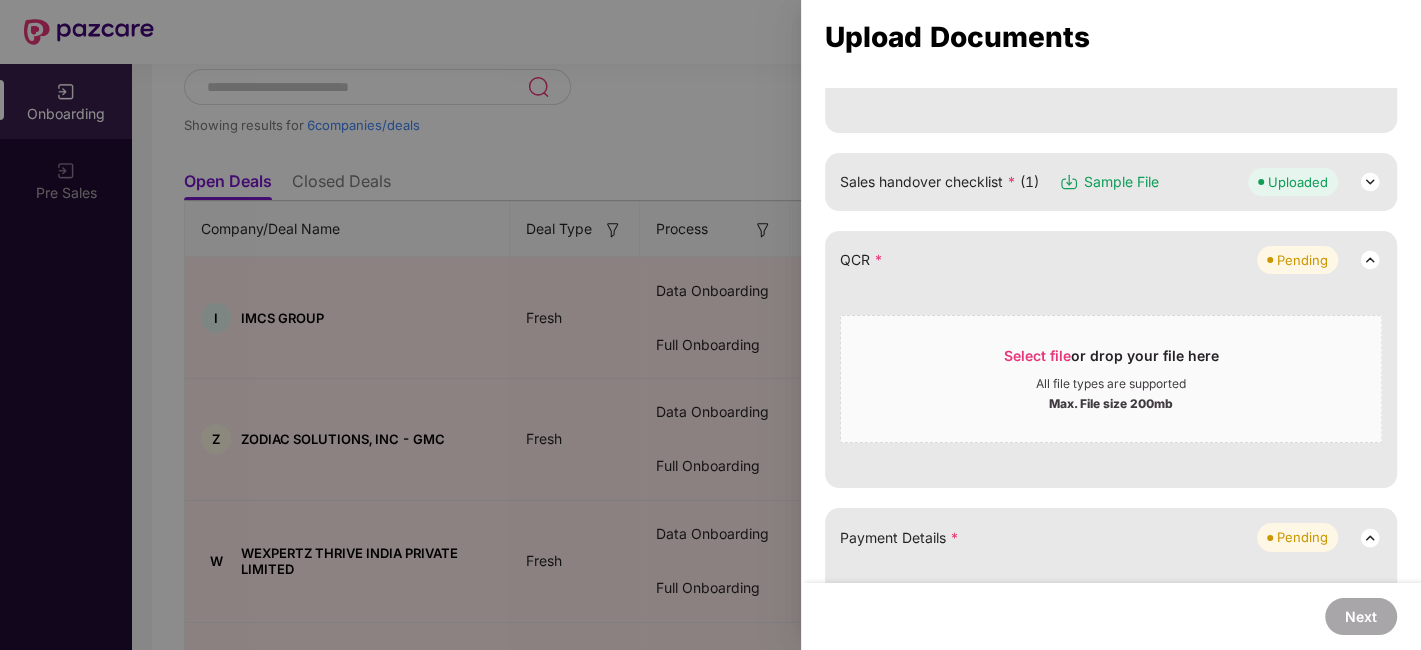 scroll, scrollTop: 660, scrollLeft: 0, axis: vertical 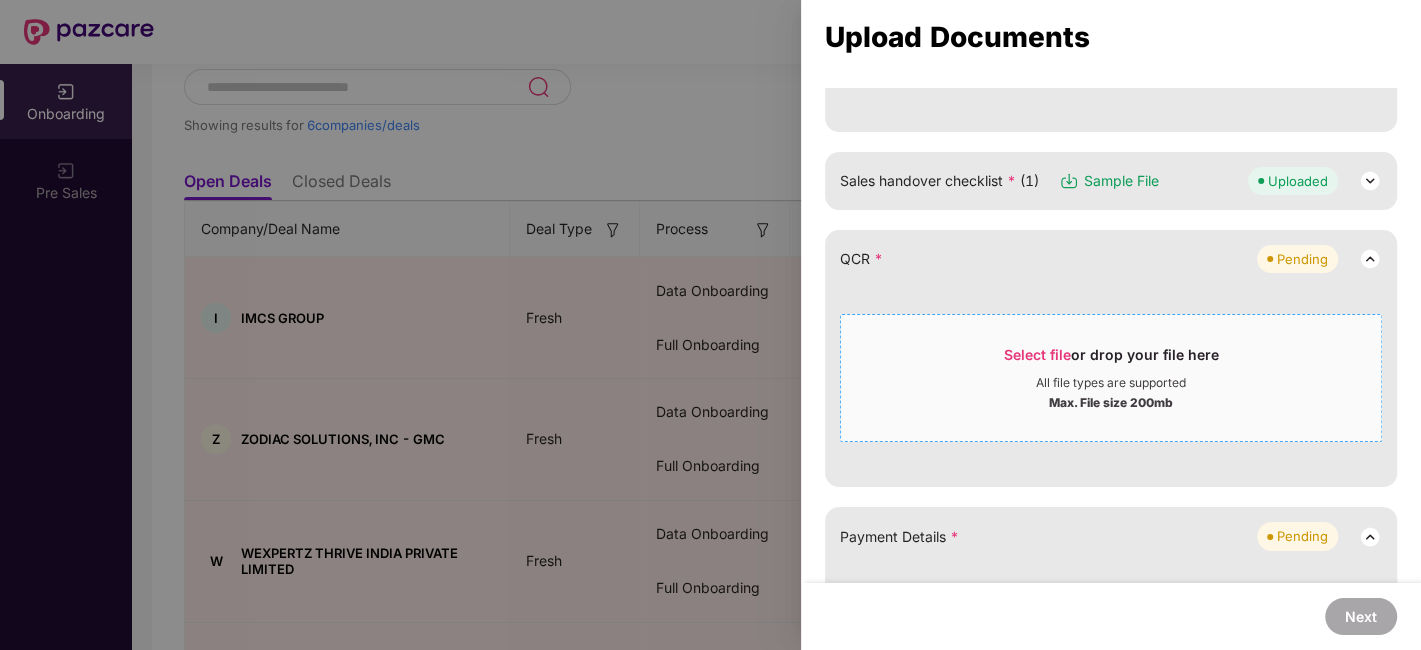 click on "Select file" at bounding box center [1037, 354] 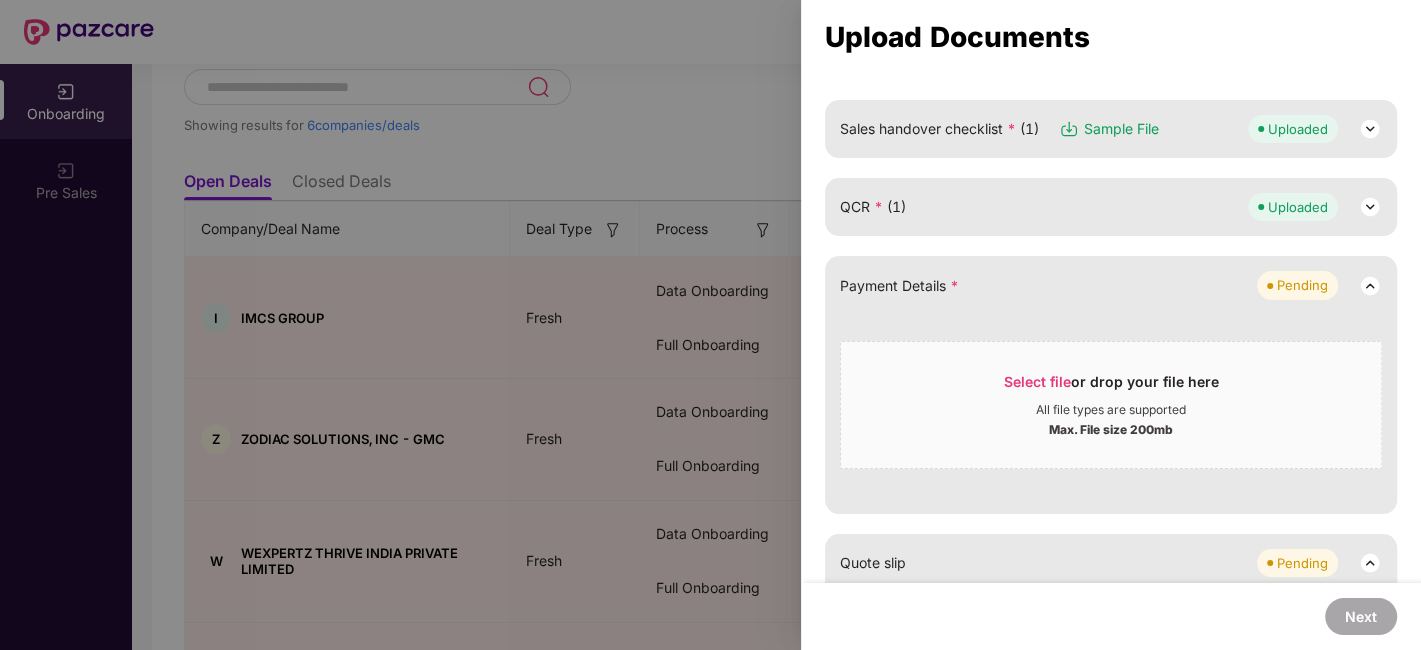 scroll, scrollTop: 713, scrollLeft: 0, axis: vertical 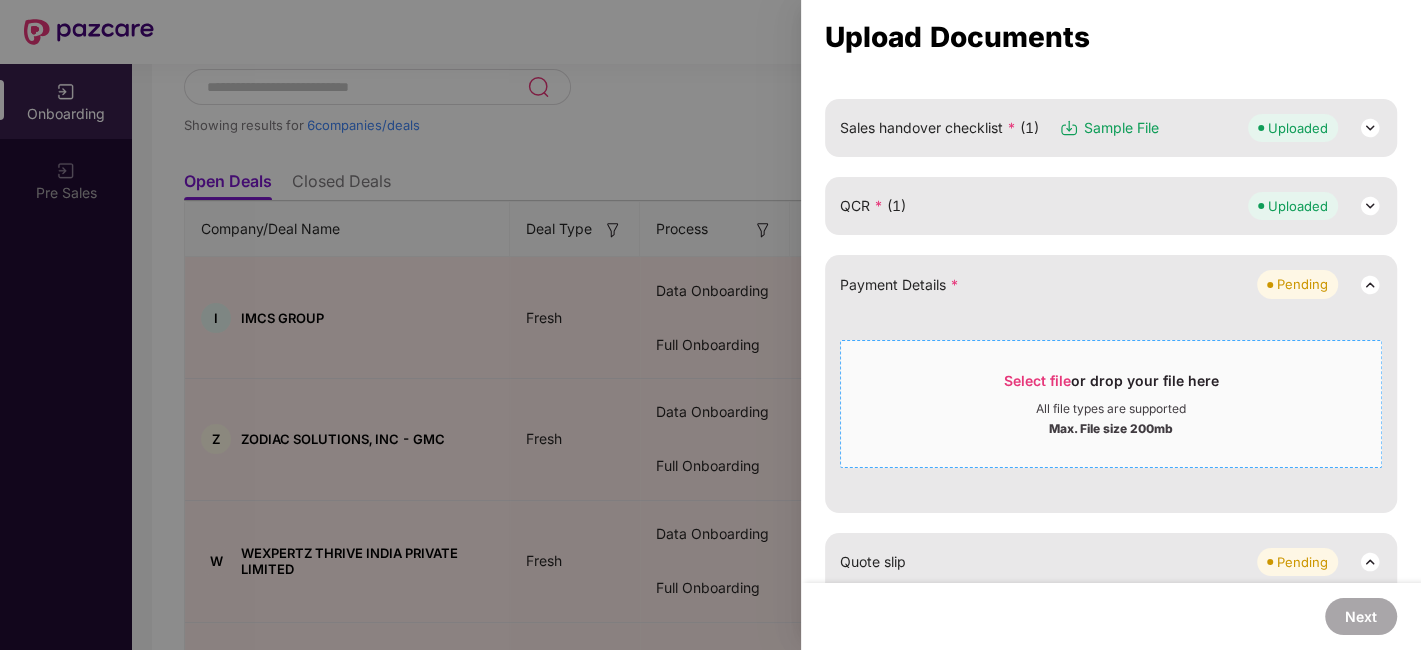 click on "Select file" at bounding box center (1037, 380) 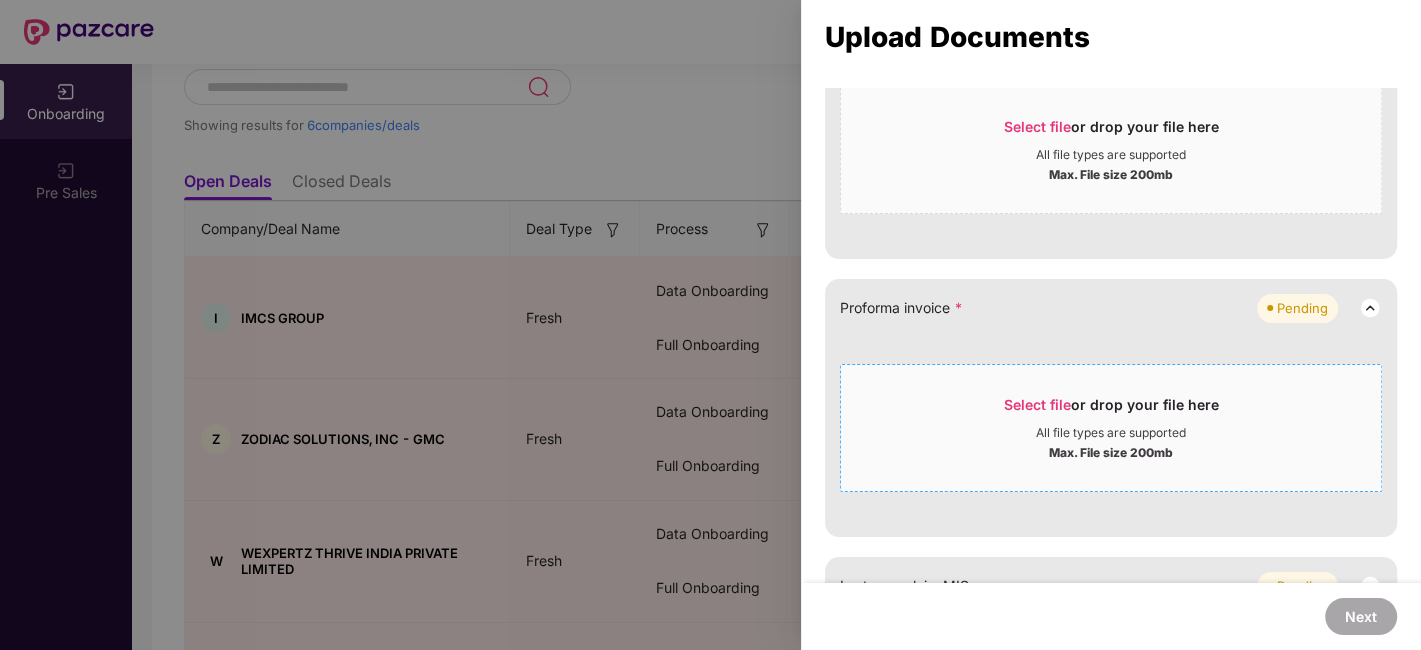 scroll, scrollTop: 1046, scrollLeft: 0, axis: vertical 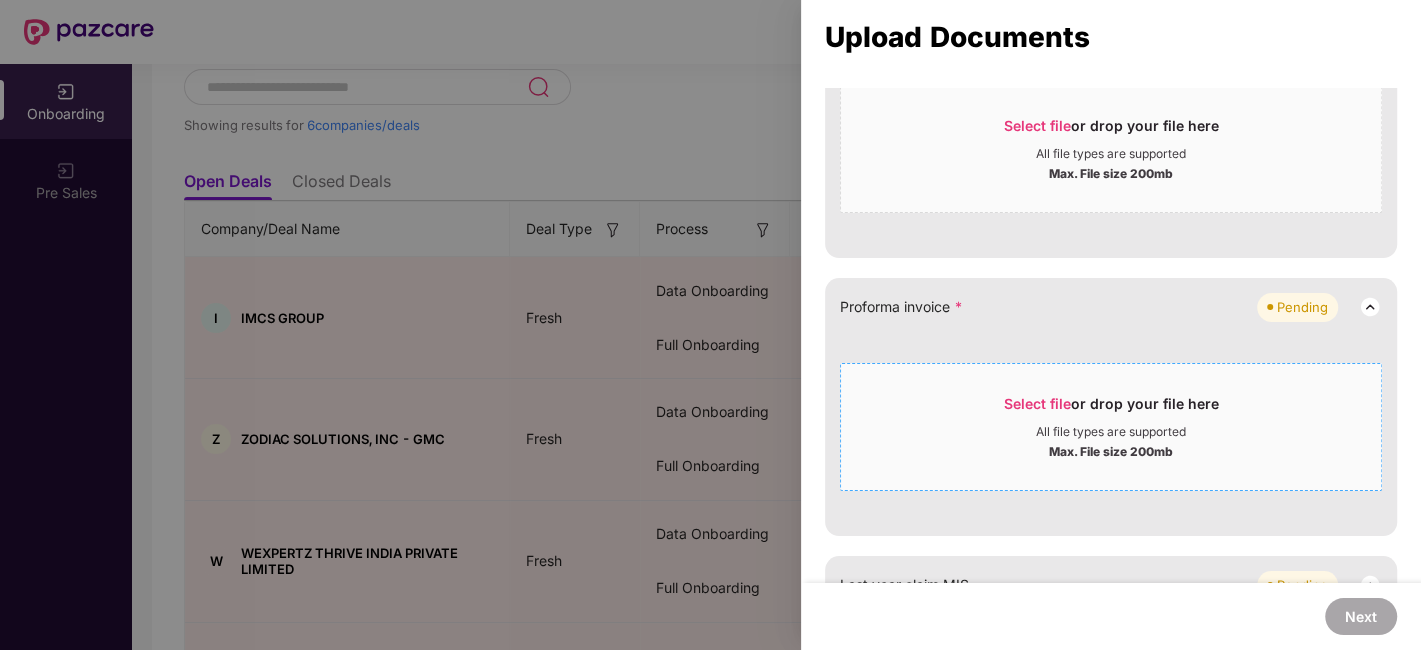 click on "Select file" at bounding box center (1037, 403) 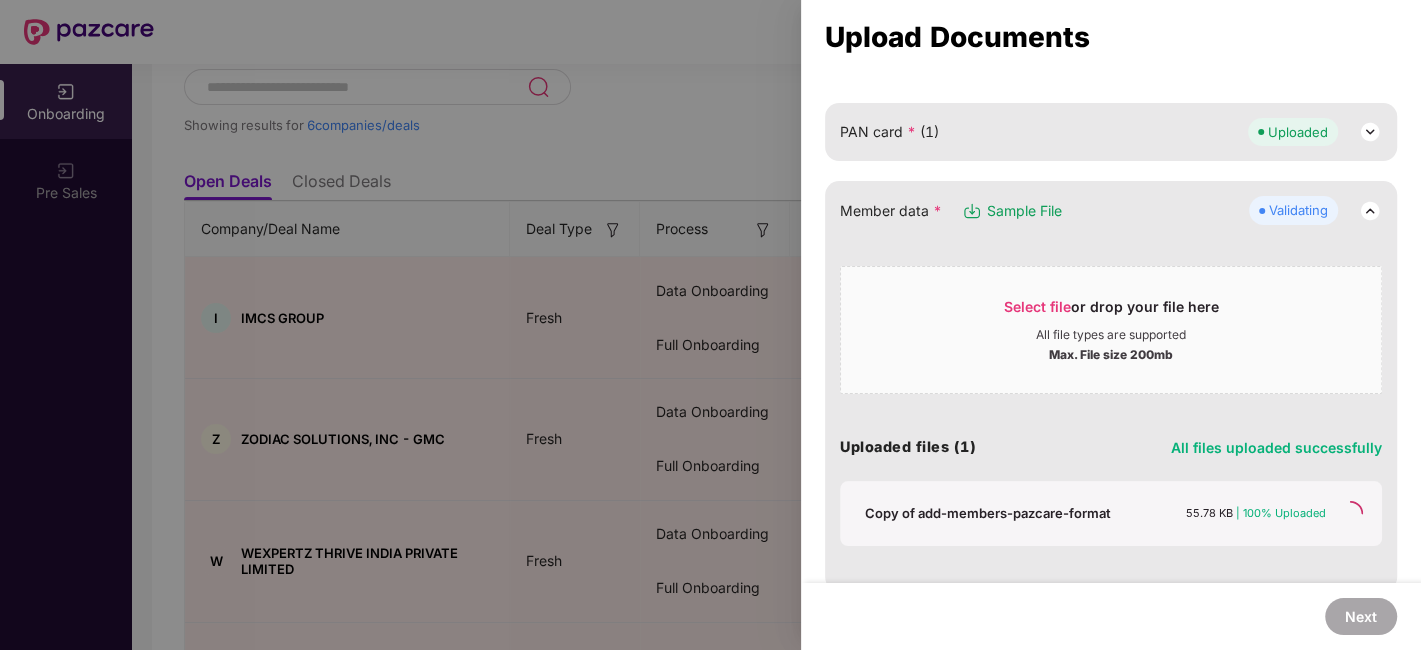 scroll, scrollTop: 202, scrollLeft: 0, axis: vertical 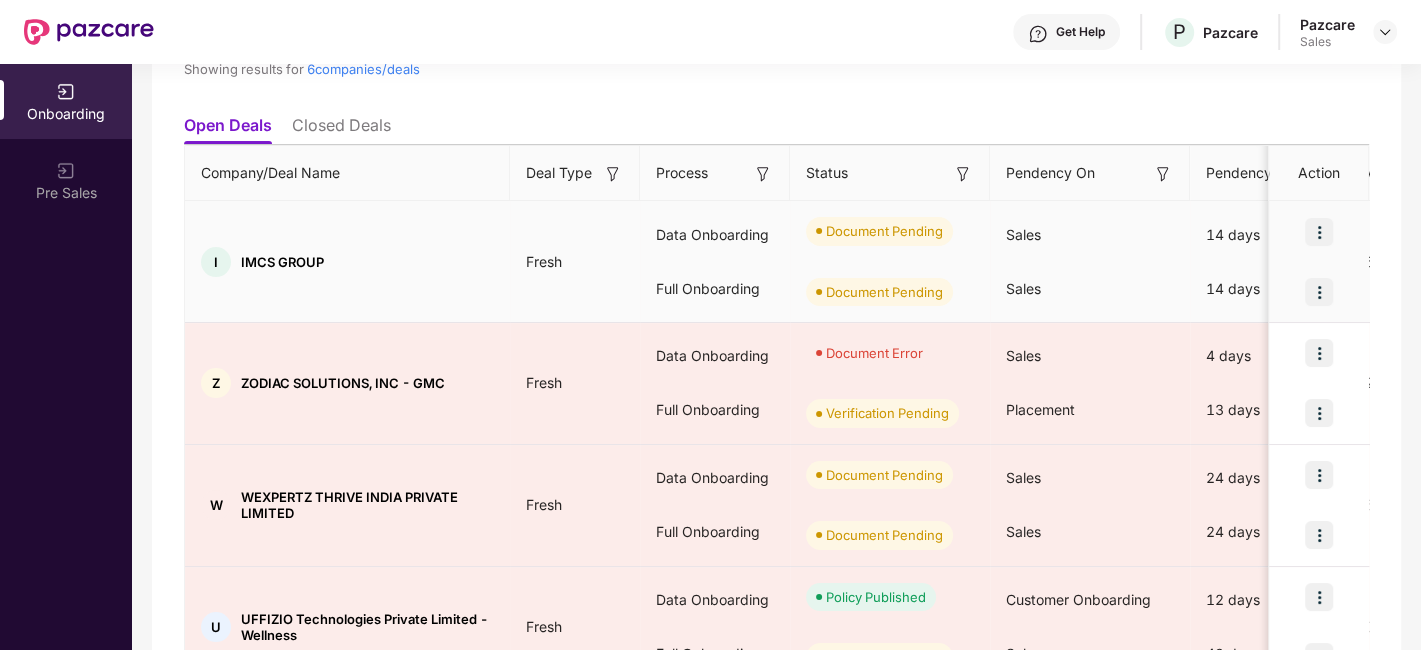 click at bounding box center [1319, 232] 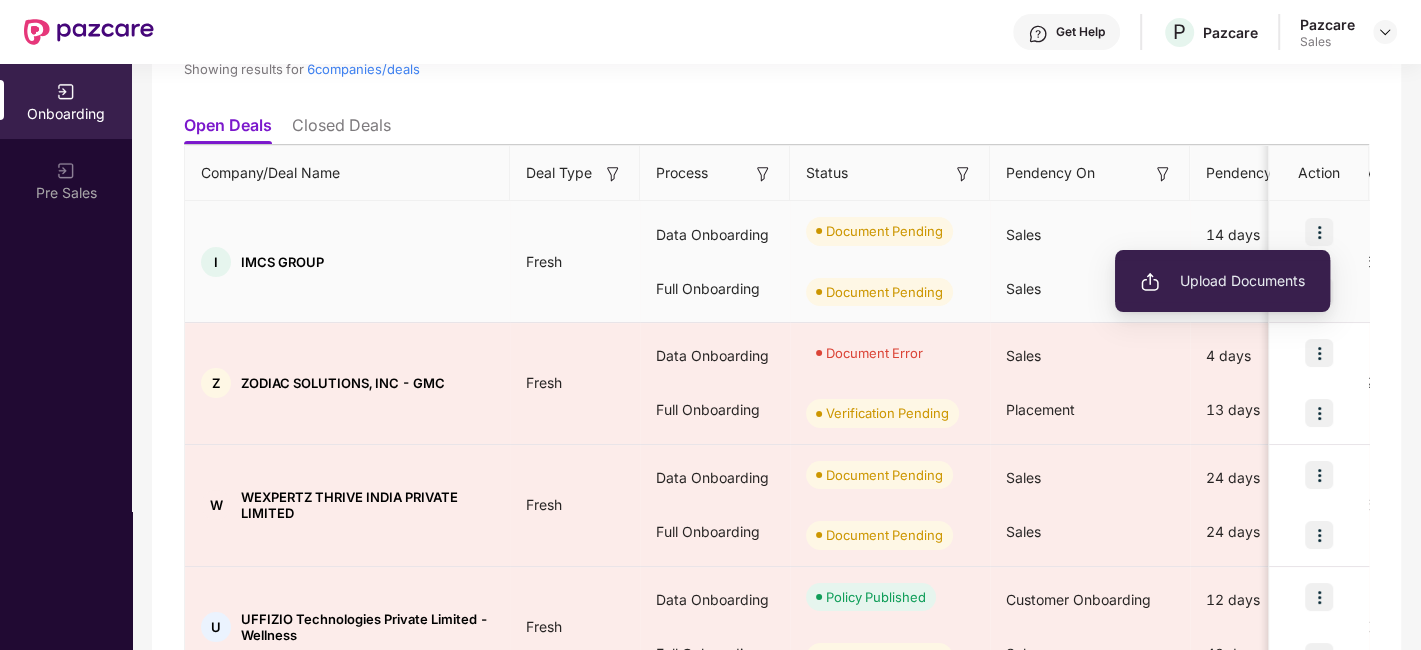 click on "Upload Documents" at bounding box center [1222, 281] 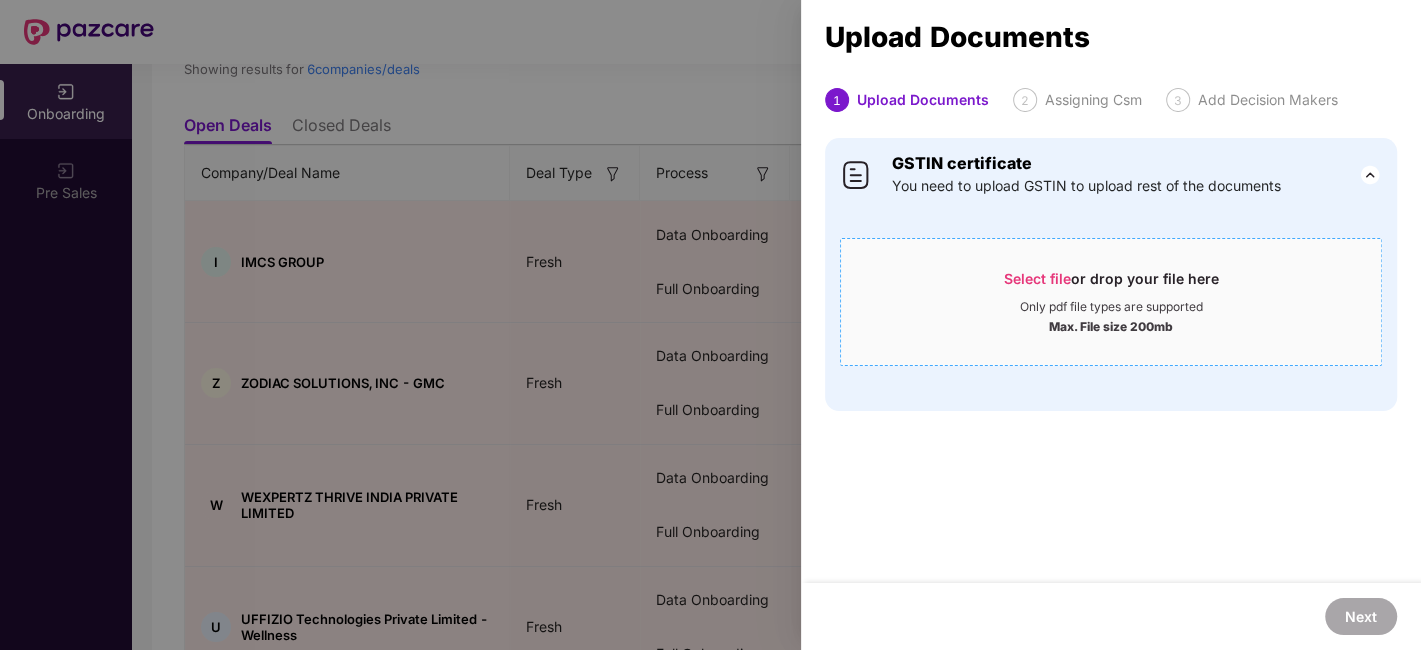 click on "Select file" at bounding box center [1037, 278] 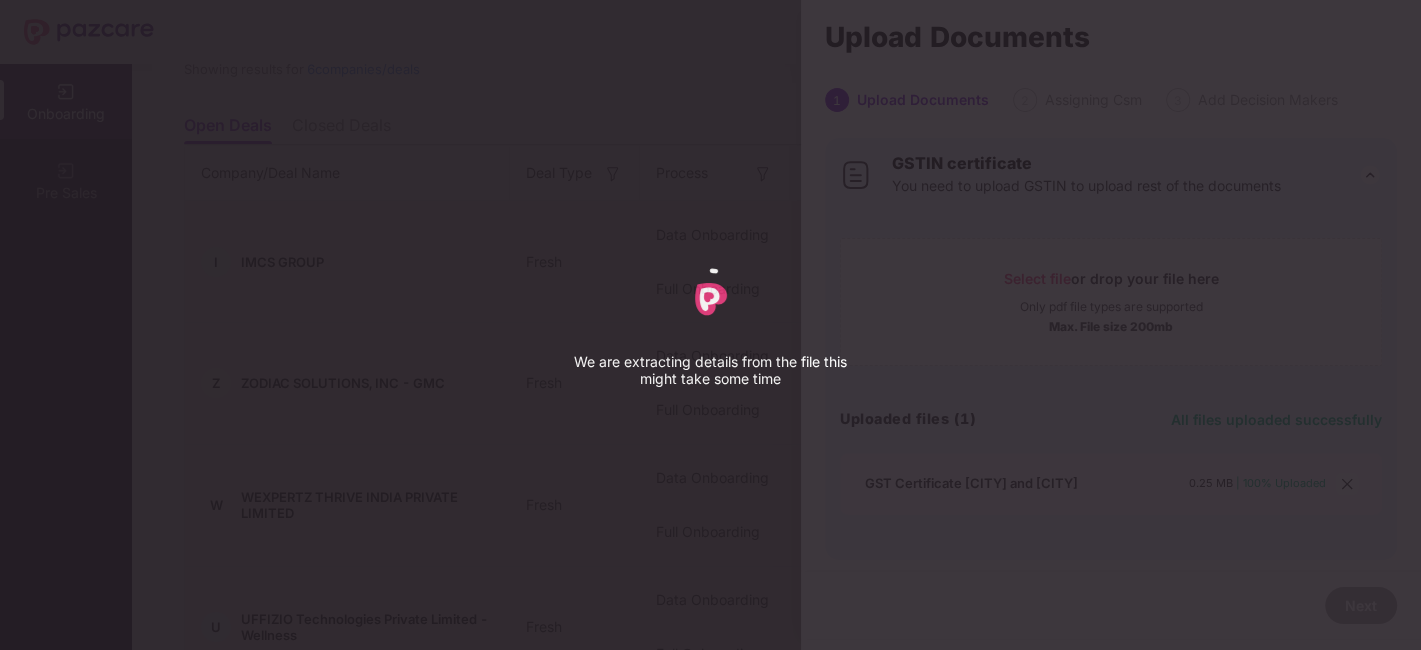 select on "*****" 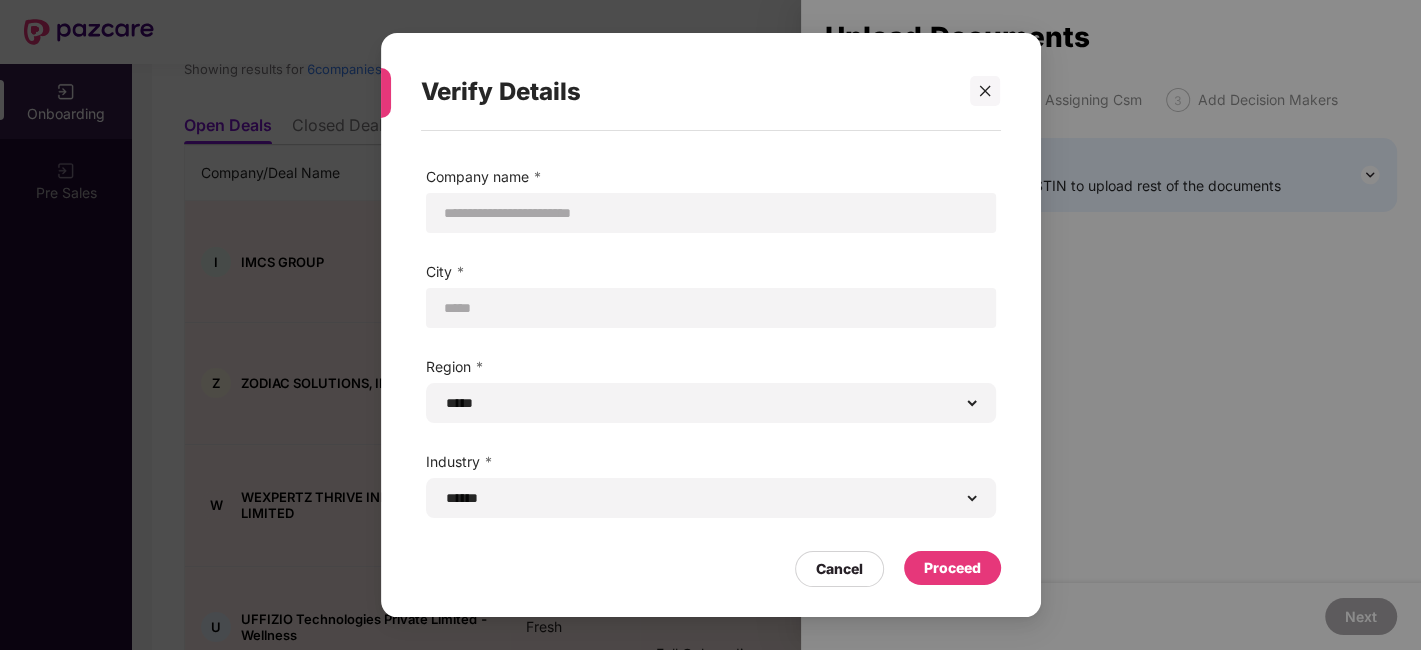 click on "Proceed" at bounding box center [952, 568] 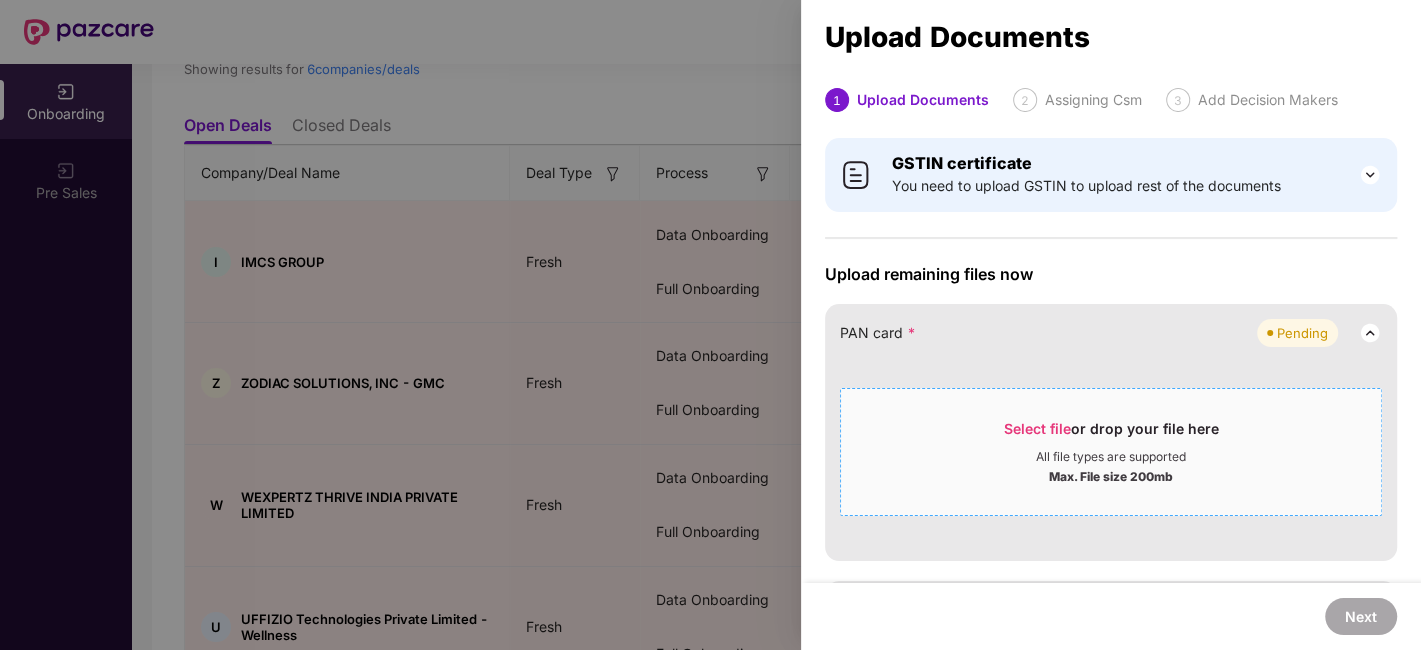 click on "Select file" at bounding box center [1037, 428] 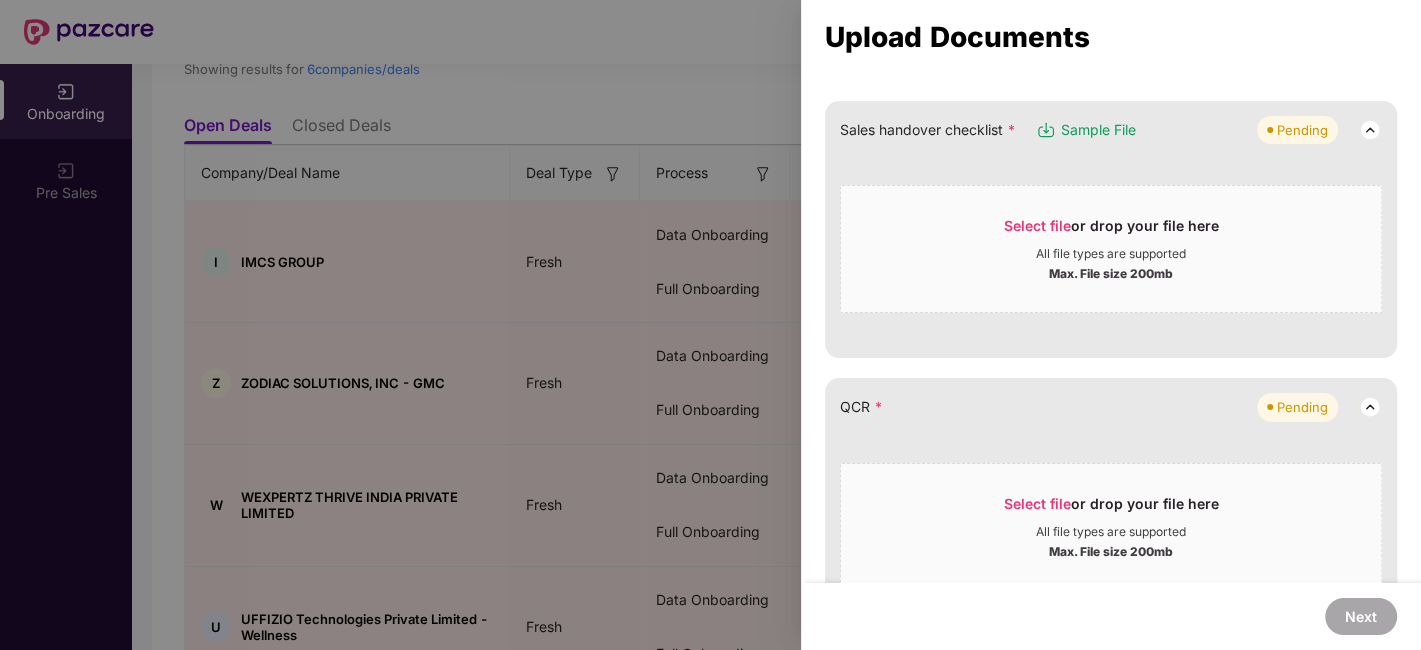 scroll, scrollTop: 348, scrollLeft: 0, axis: vertical 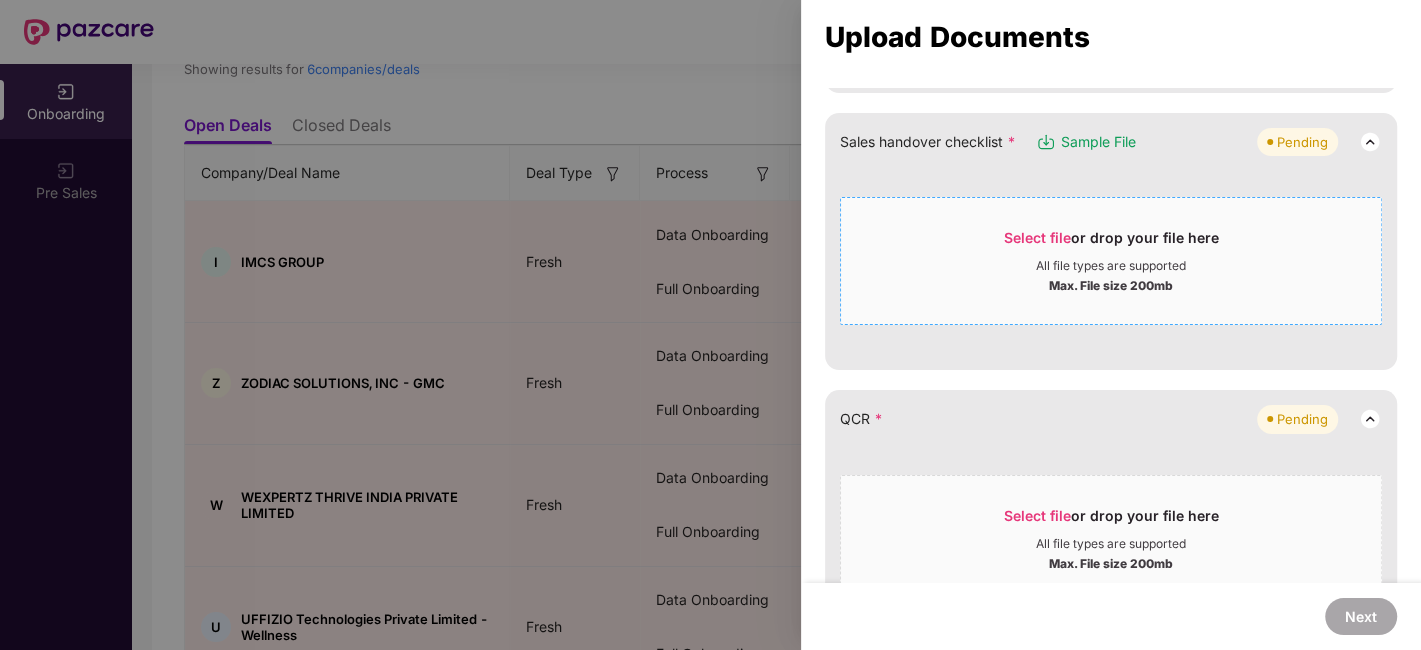 click on "Select file" at bounding box center (1037, 237) 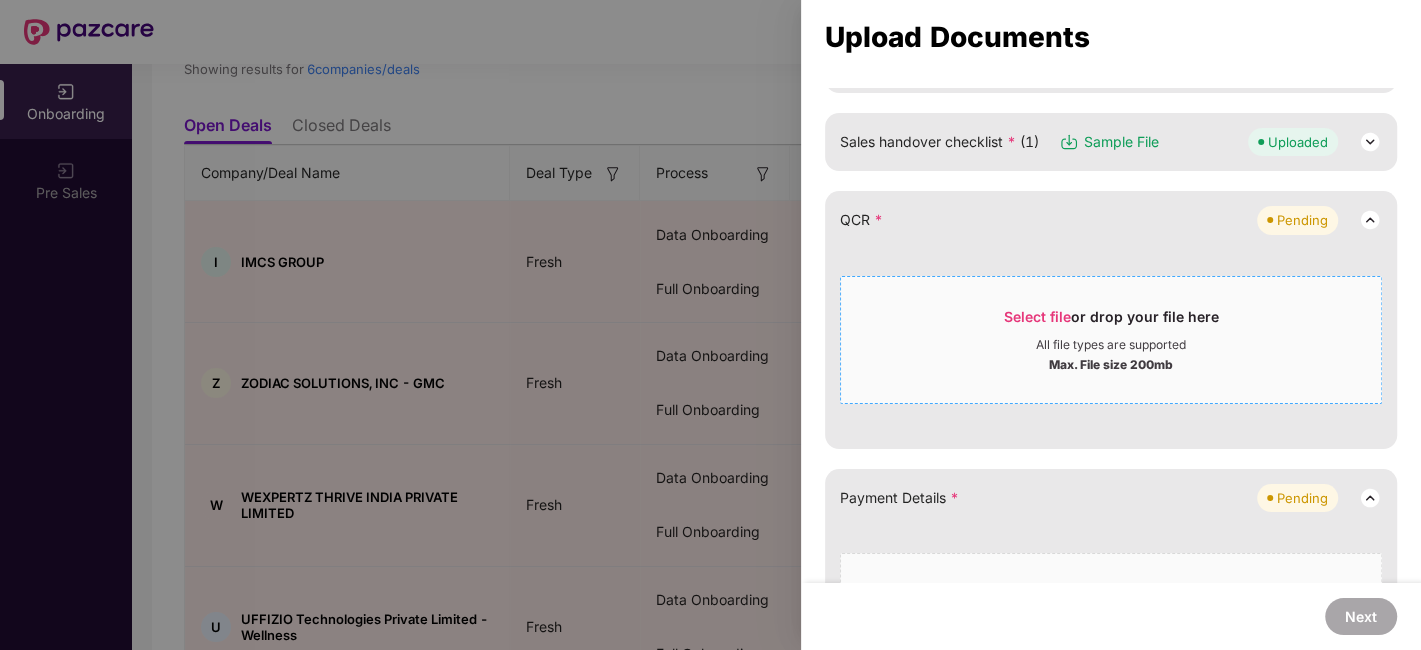 click on "Select file" at bounding box center (1037, 316) 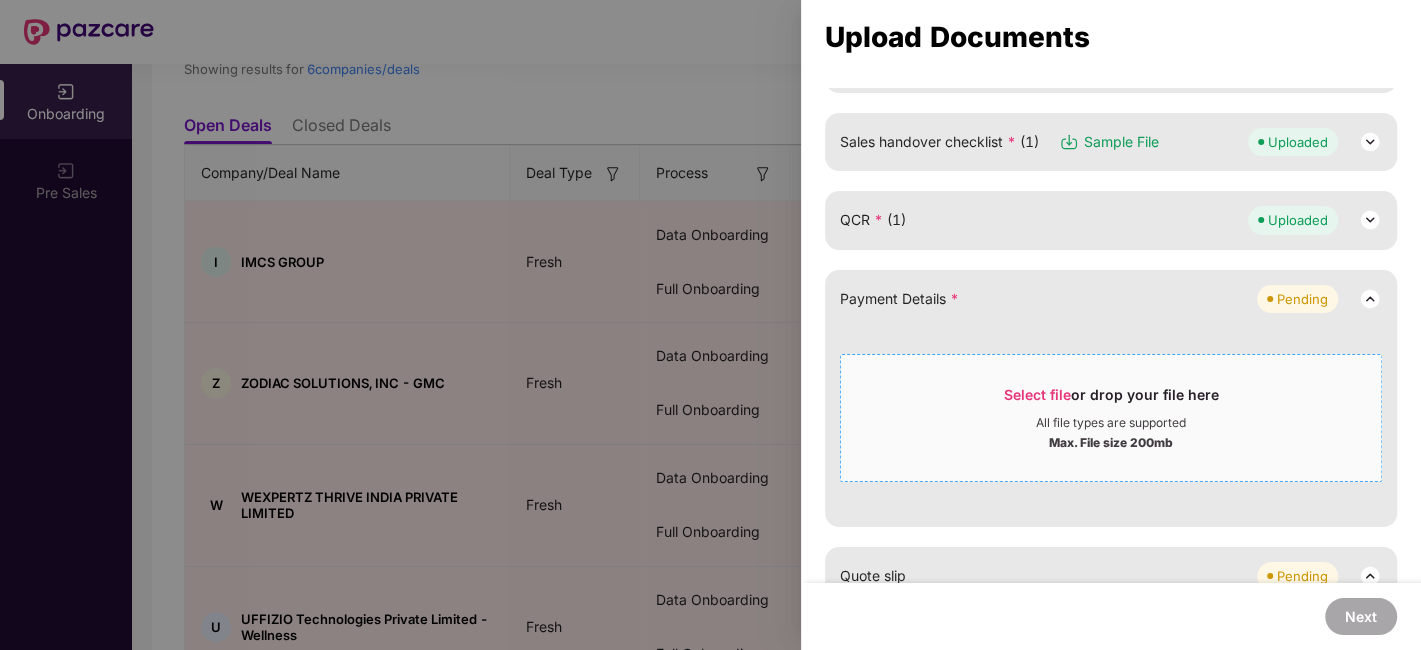 click on "Select file" at bounding box center [1037, 394] 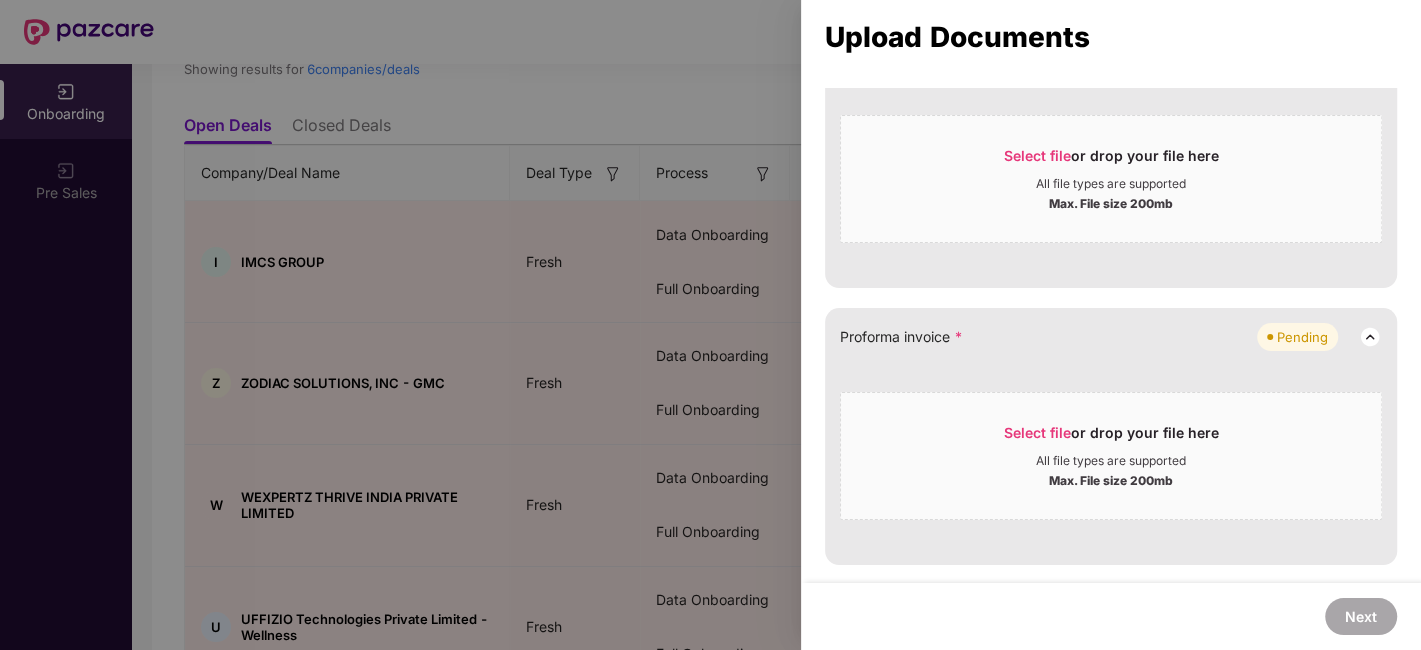 scroll, scrollTop: 668, scrollLeft: 0, axis: vertical 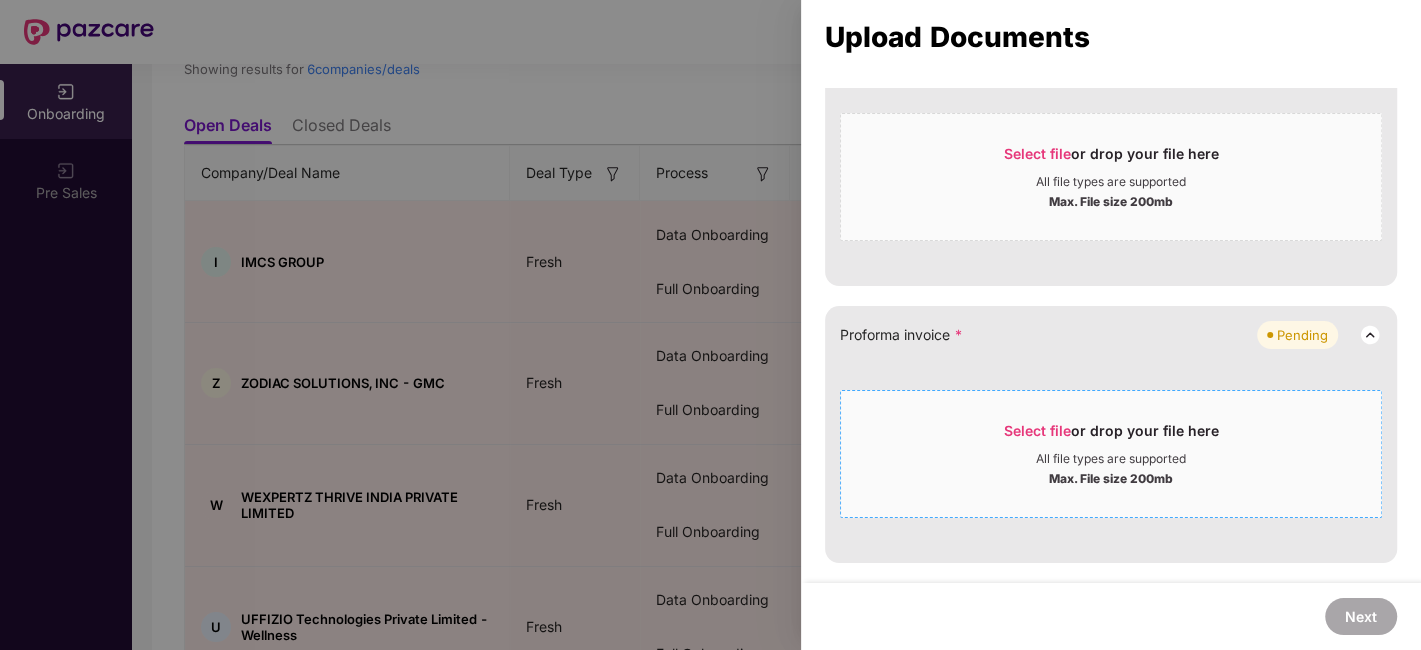 click on "Select file" at bounding box center [1037, 430] 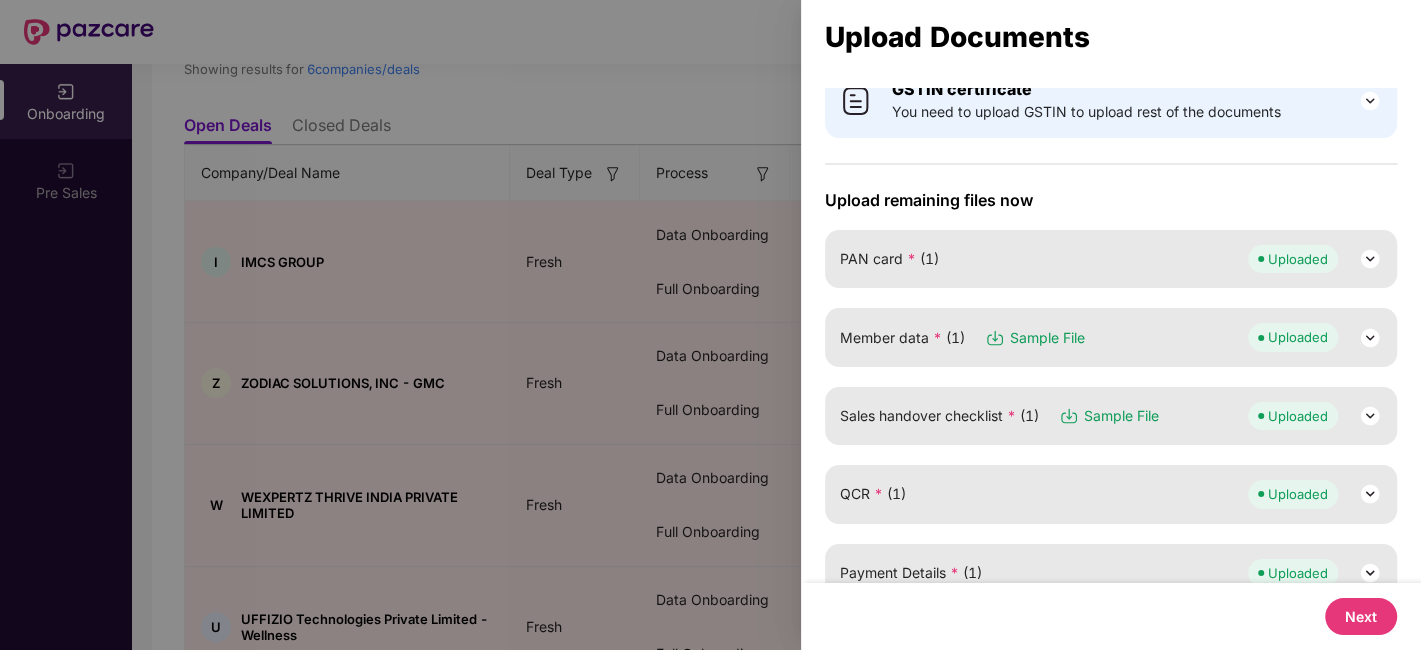scroll, scrollTop: 72, scrollLeft: 0, axis: vertical 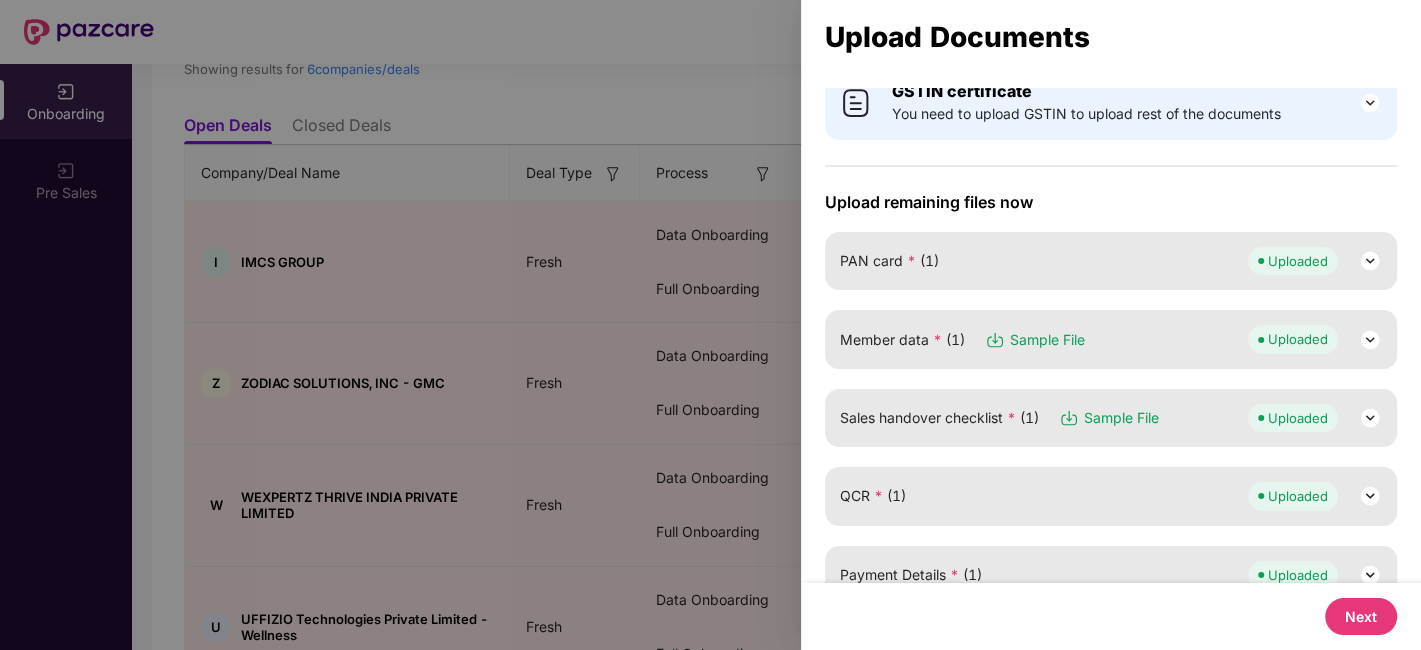 click at bounding box center [1370, 340] 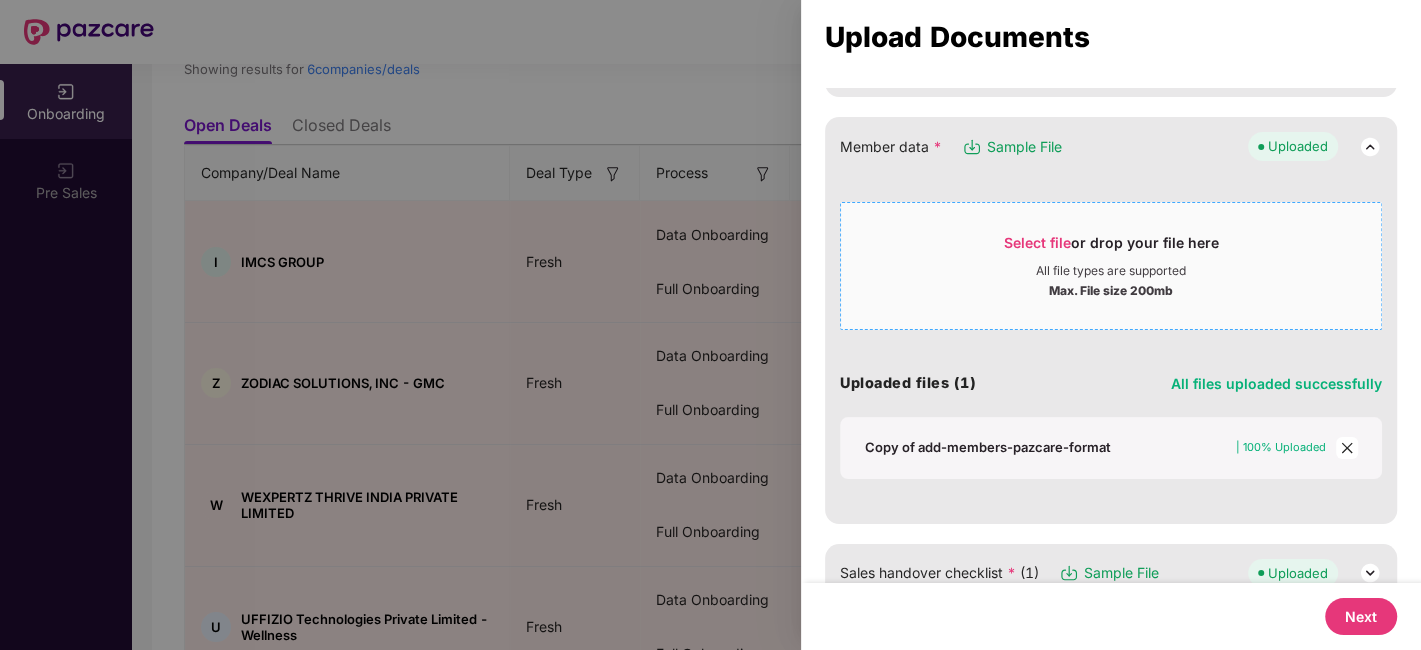 scroll, scrollTop: 267, scrollLeft: 0, axis: vertical 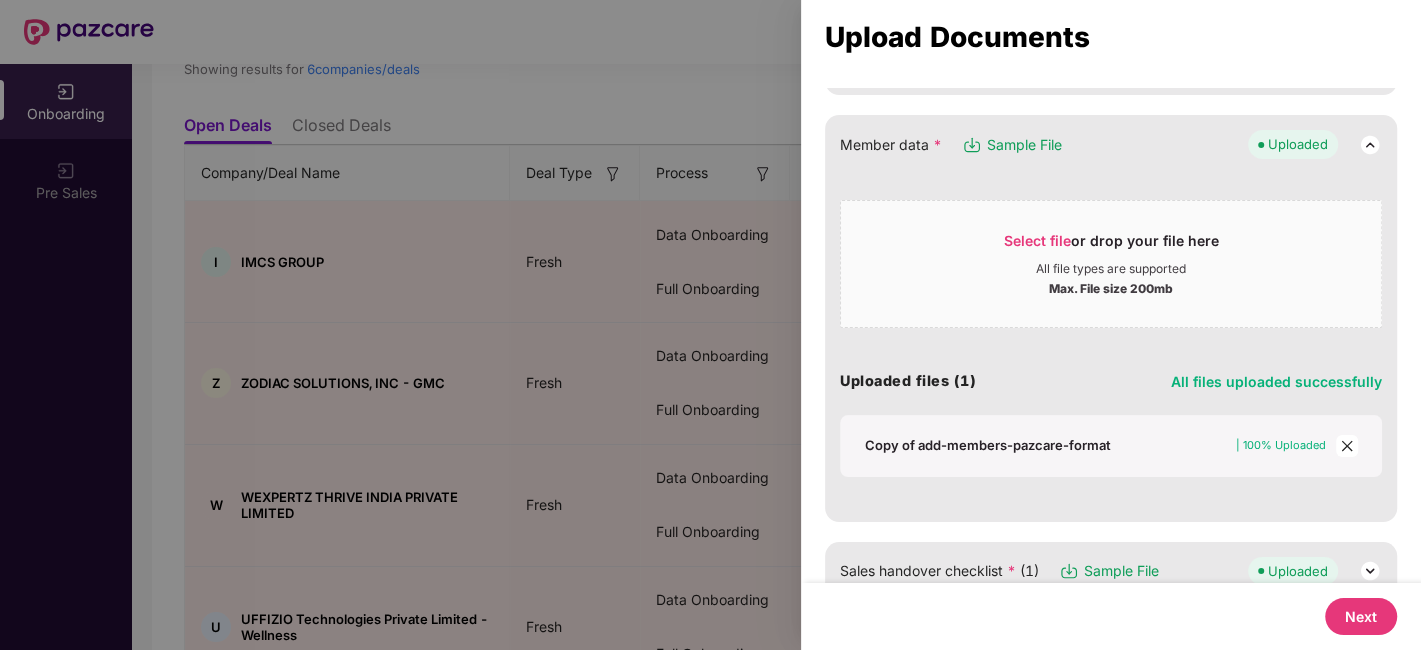 click on "Next" at bounding box center (1361, 616) 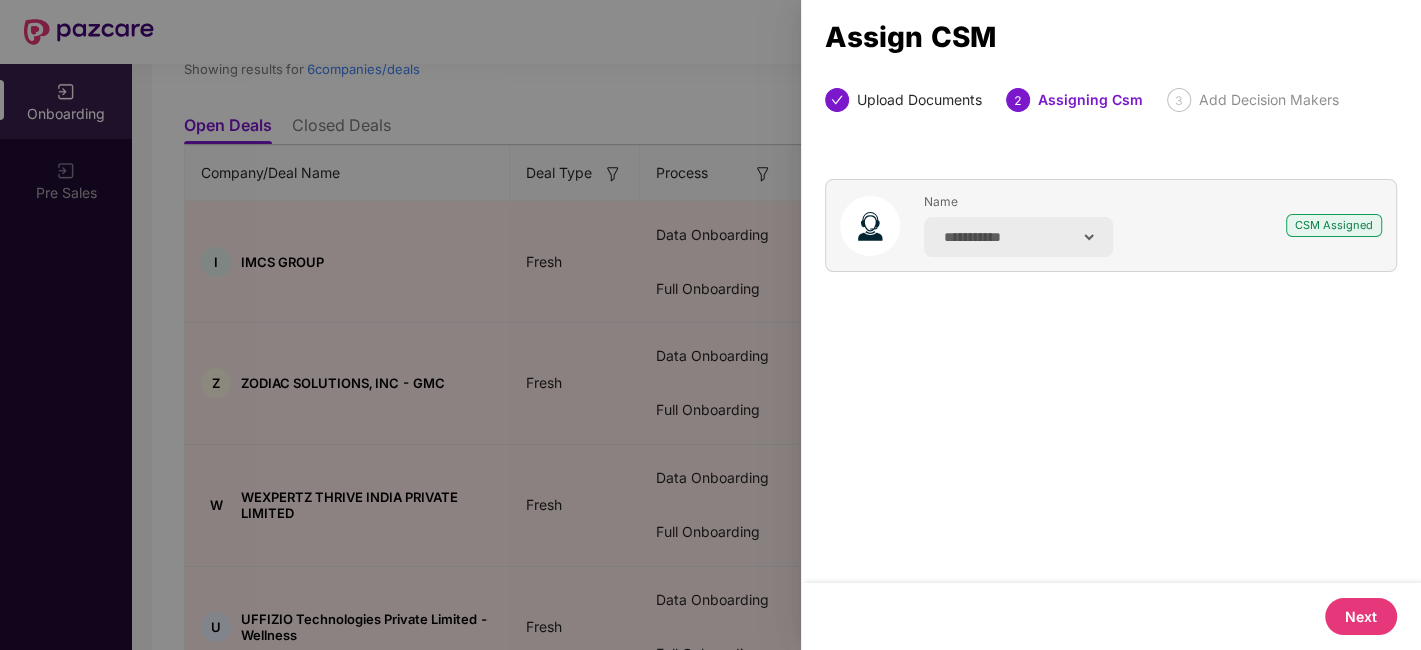 scroll, scrollTop: 0, scrollLeft: 0, axis: both 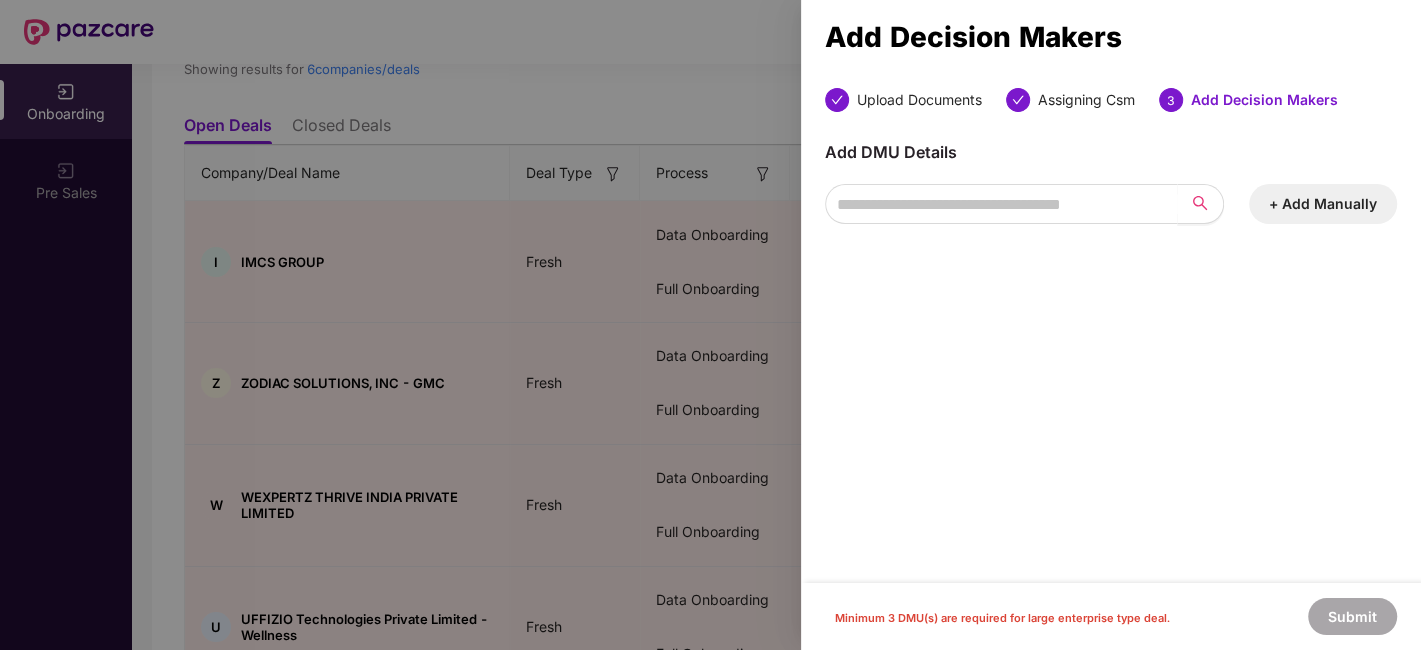 click on "+ Add Manually" at bounding box center [1323, 204] 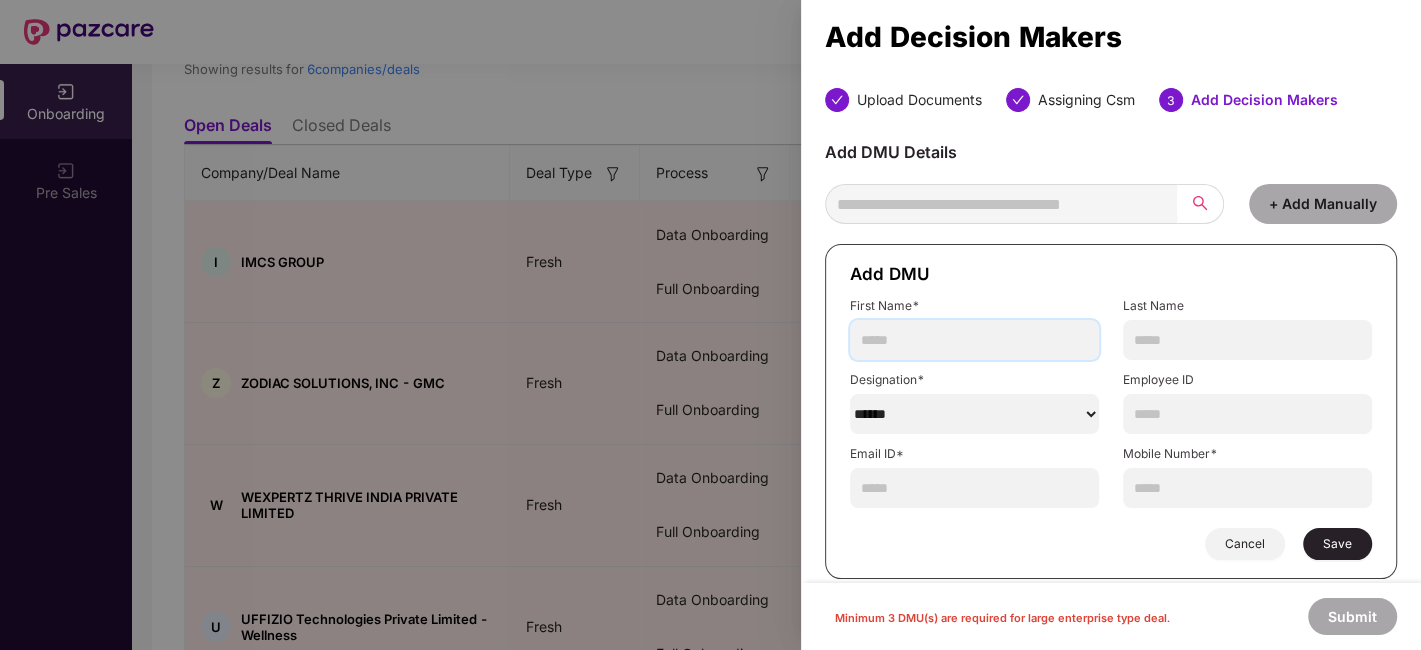 click at bounding box center [974, 340] 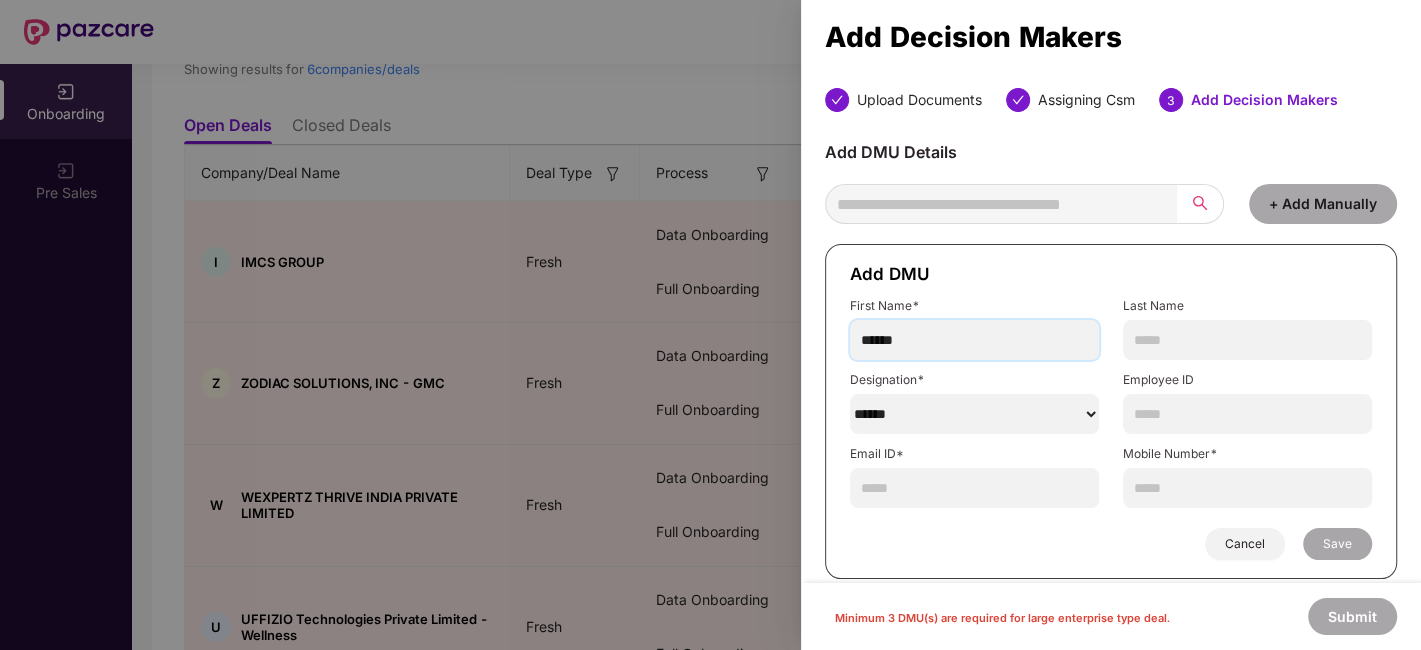 type on "******" 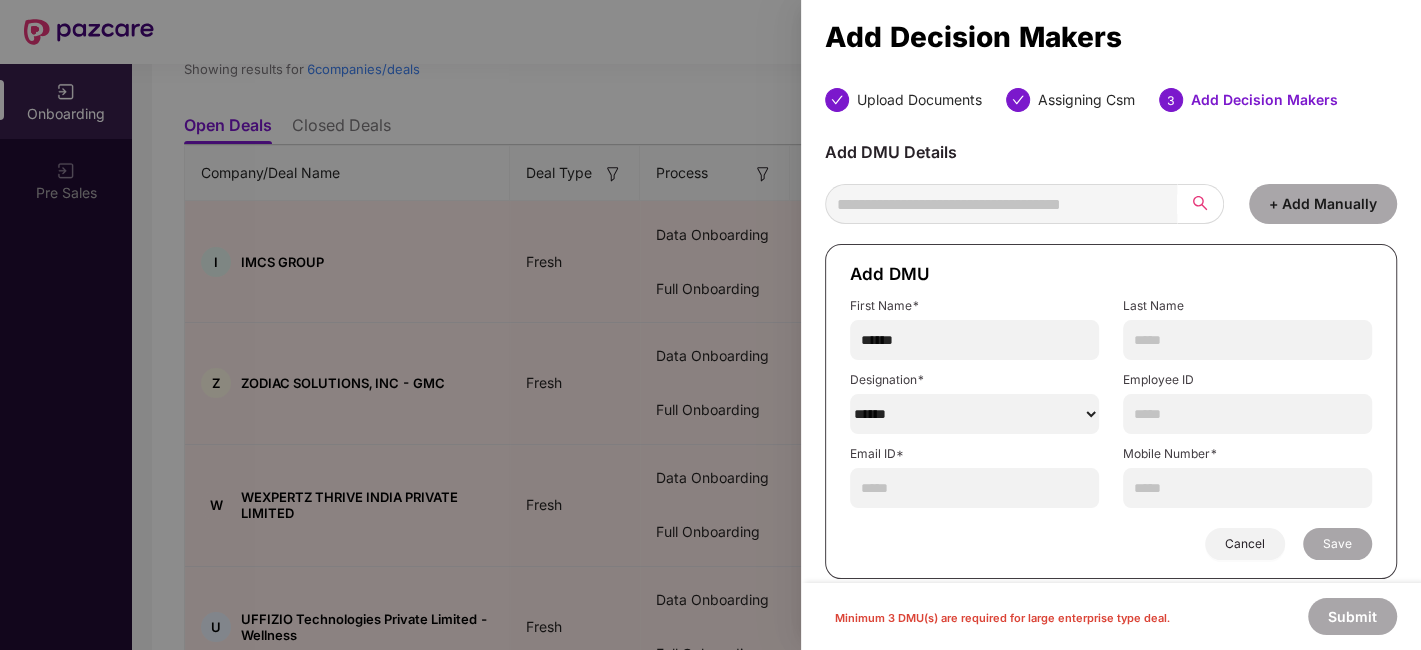 click on "******" at bounding box center (974, 414) 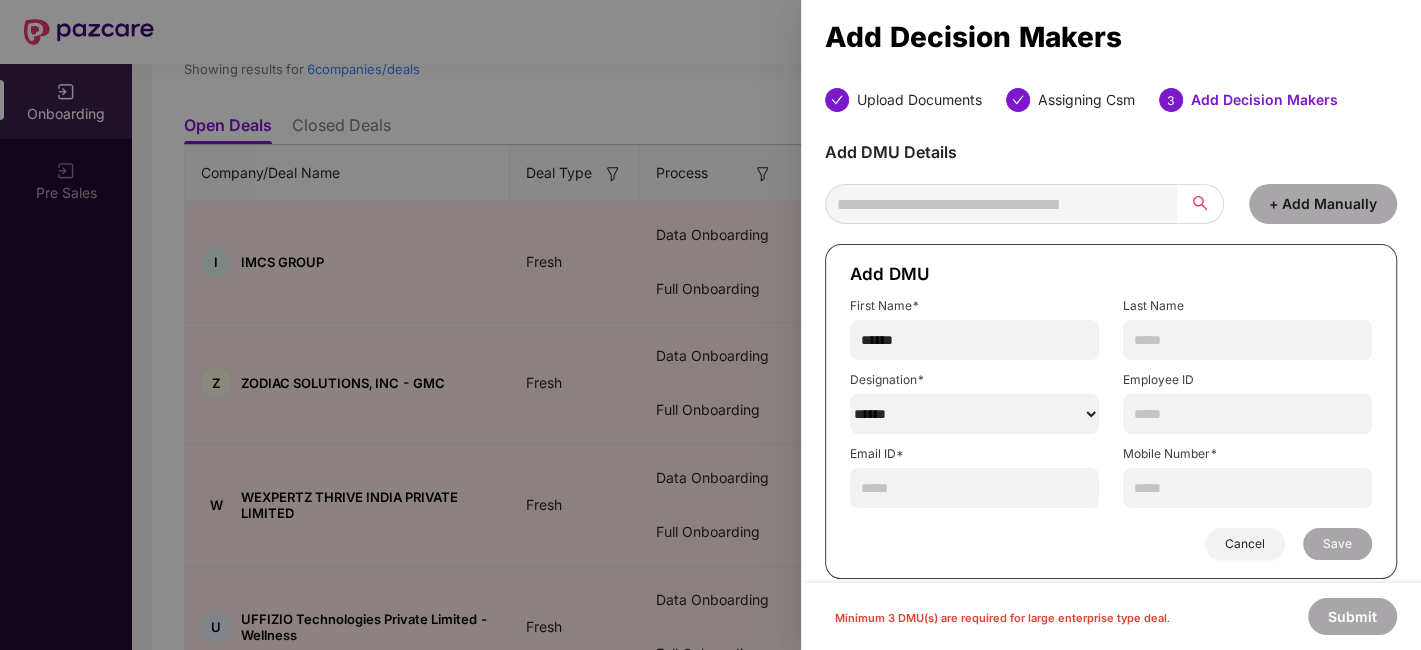 select on "********" 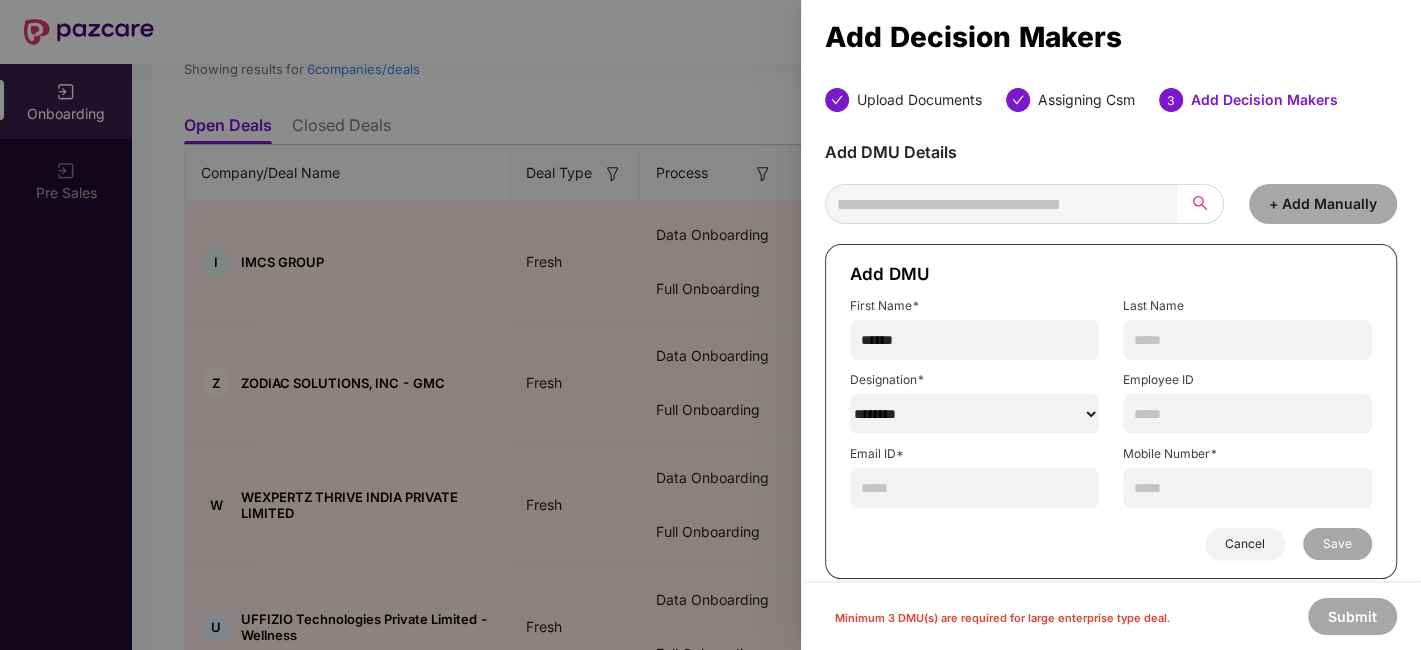 click on "******" at bounding box center [974, 414] 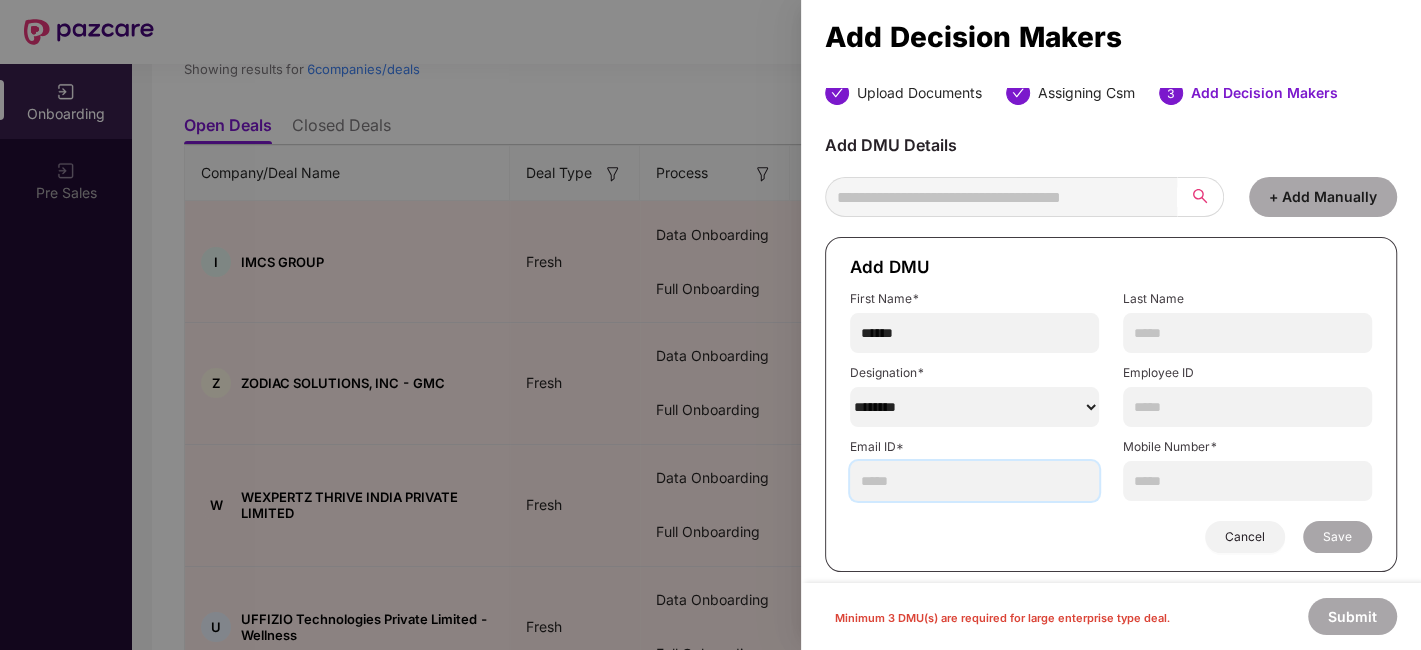 click at bounding box center [974, 481] 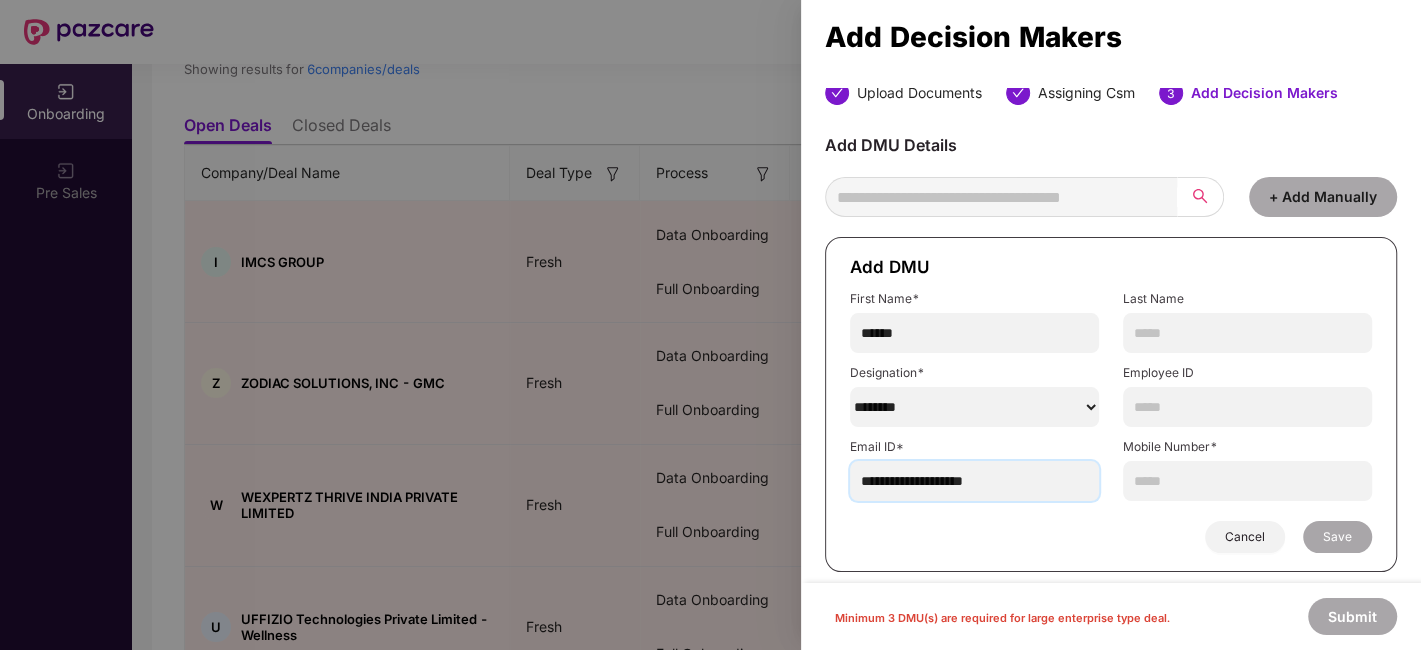 type on "**********" 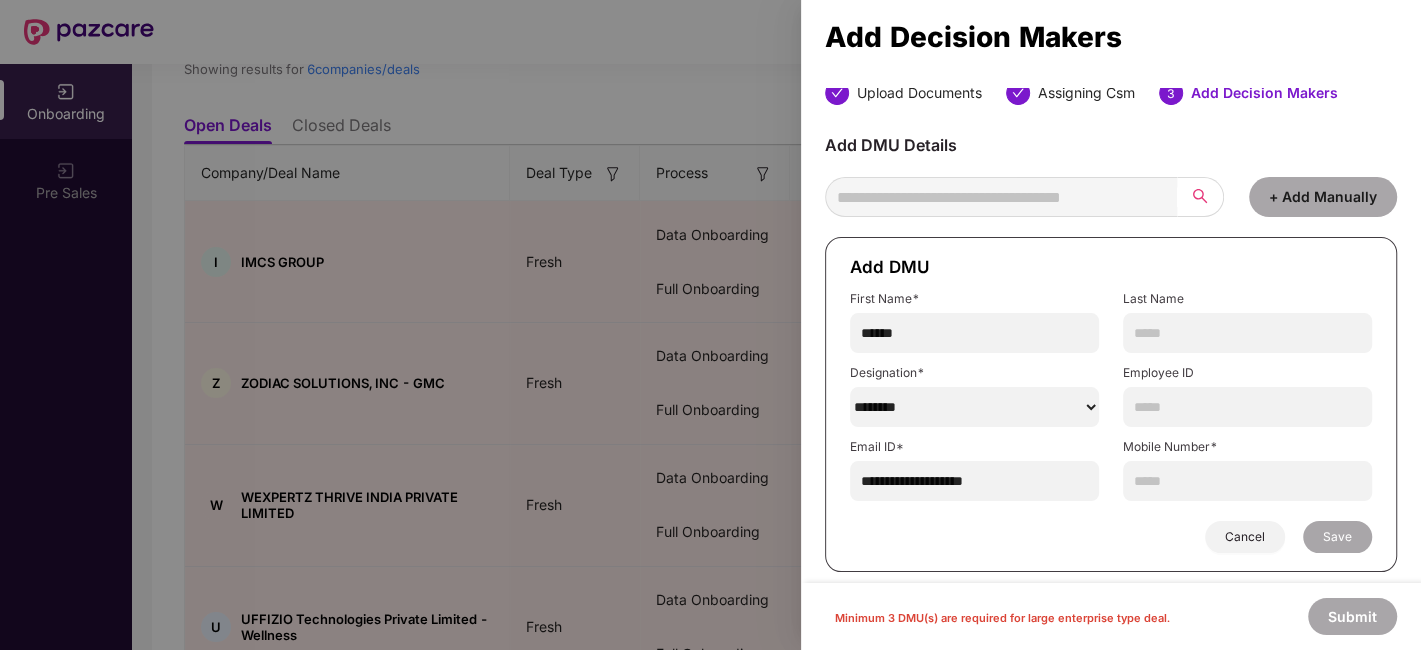 click on "Mobile Number*" at bounding box center [1247, 470] 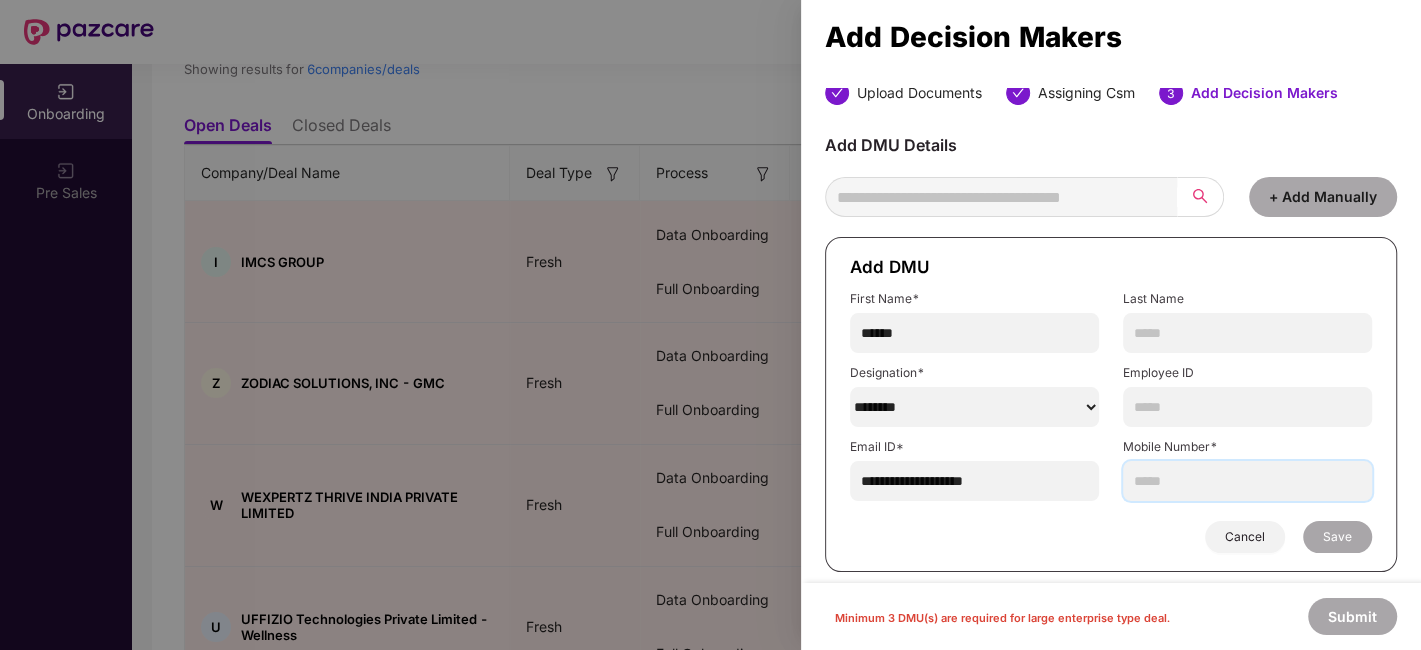 click at bounding box center (1247, 481) 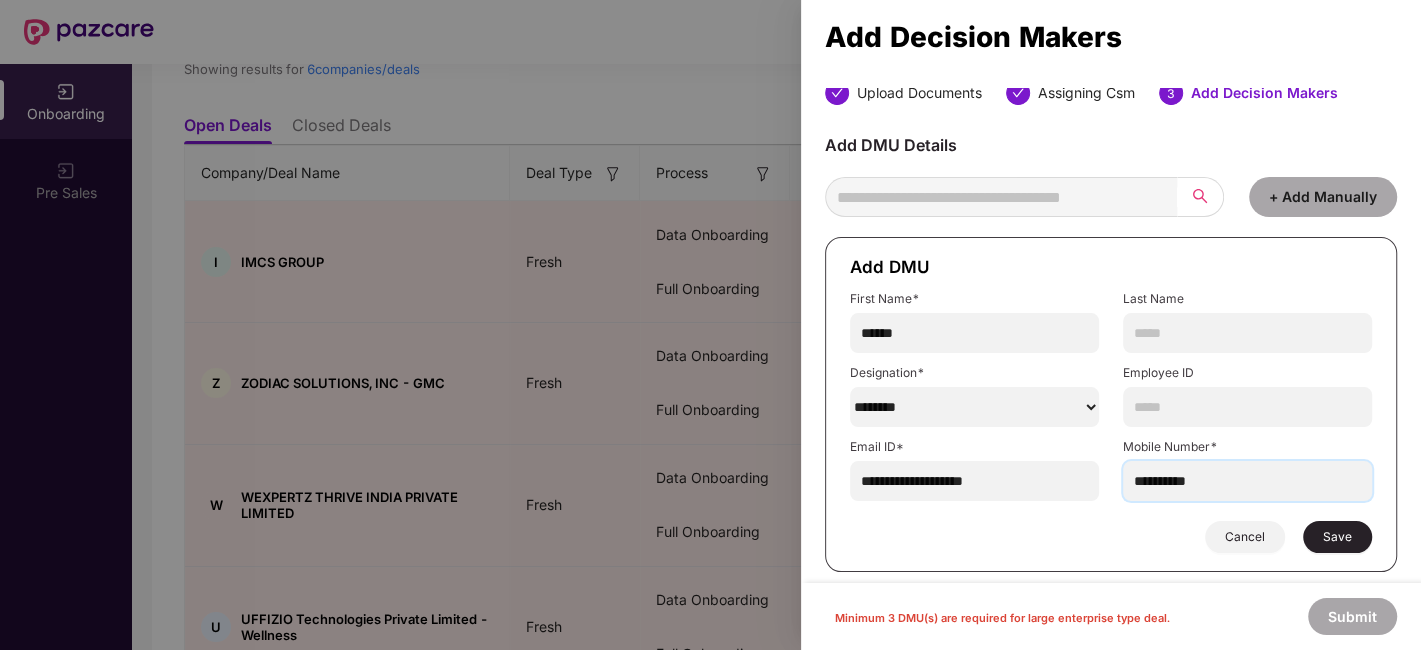 type on "**********" 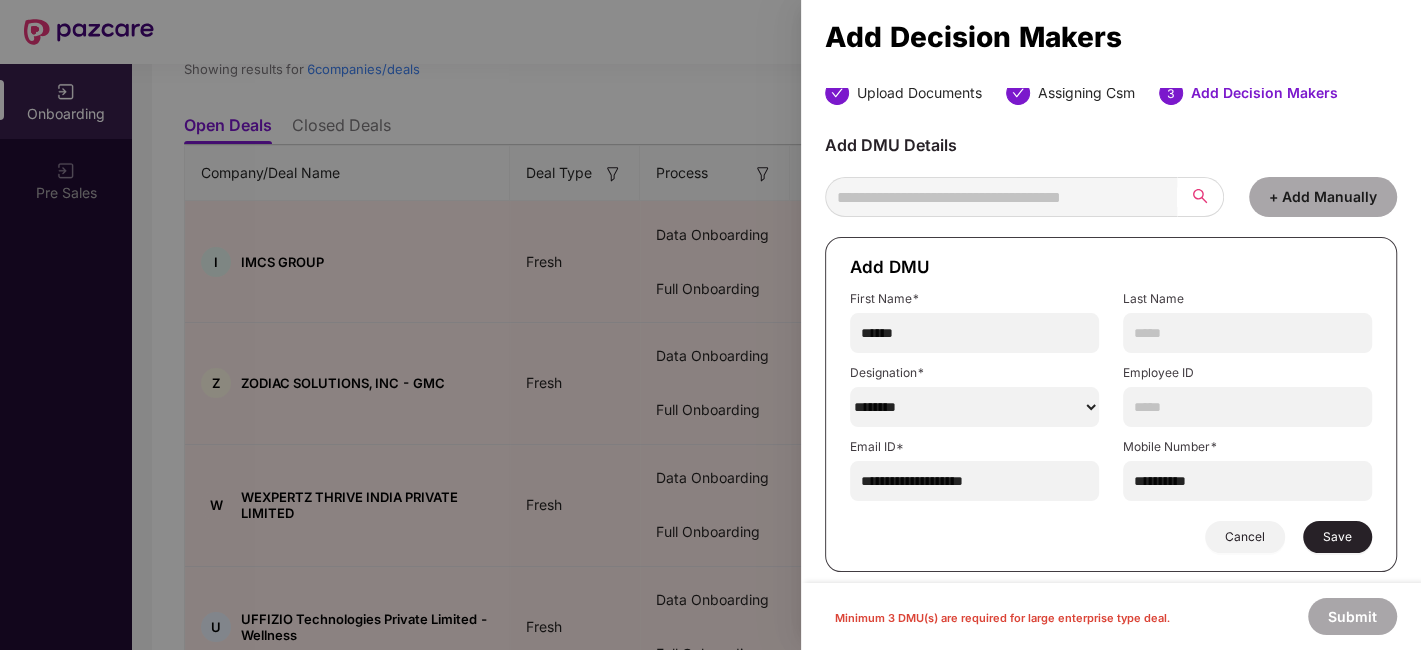 click on "Save" at bounding box center (1337, 537) 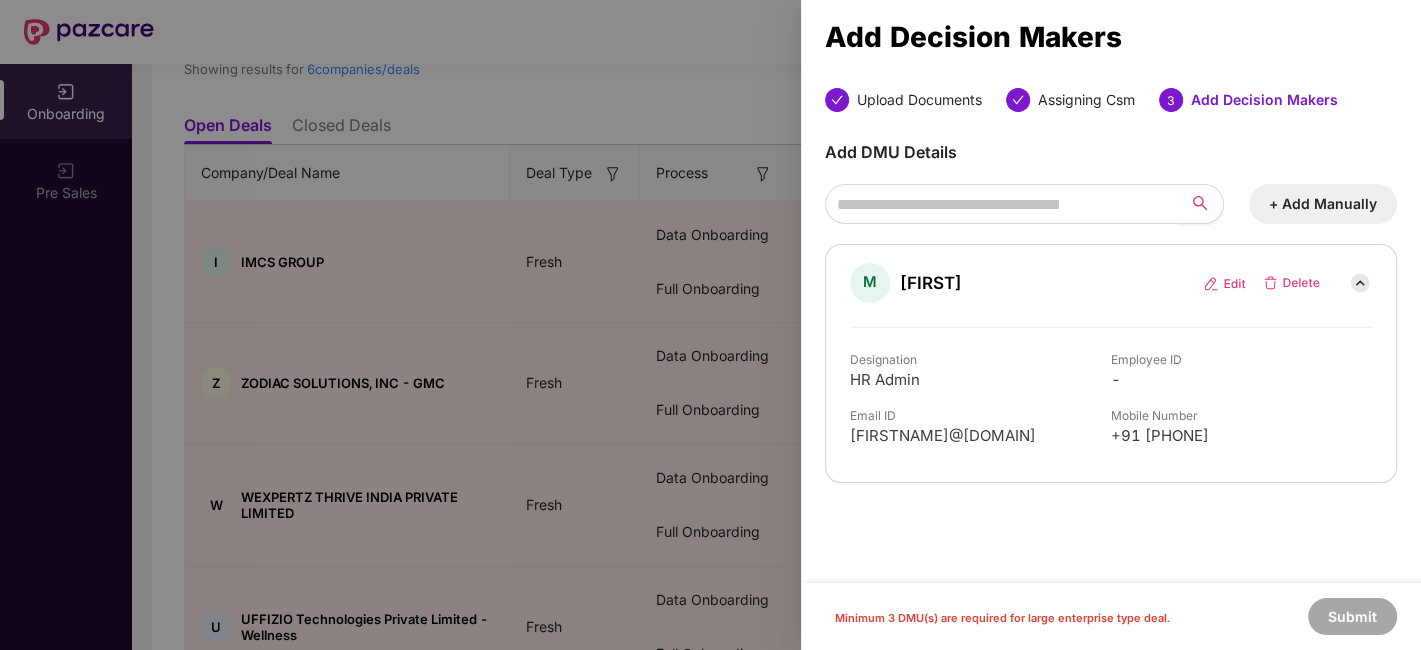 click on "+ Add Manually" at bounding box center (1323, 204) 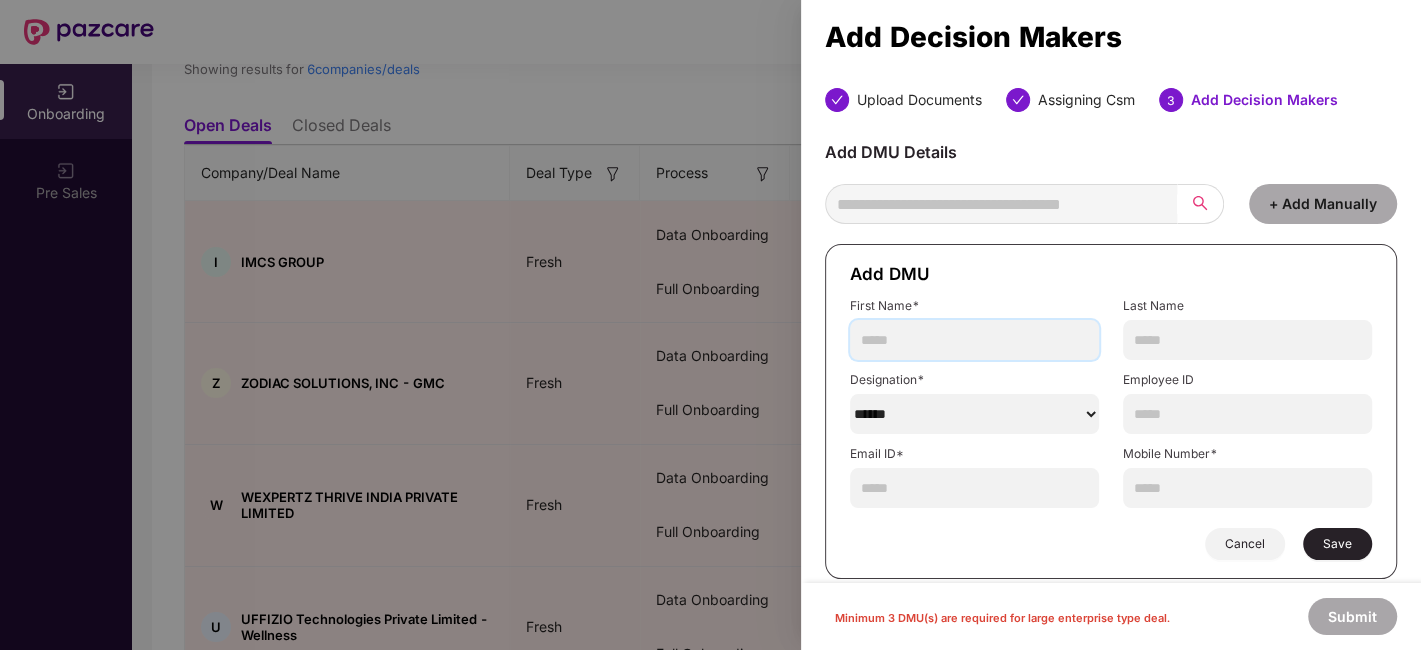 click at bounding box center [974, 340] 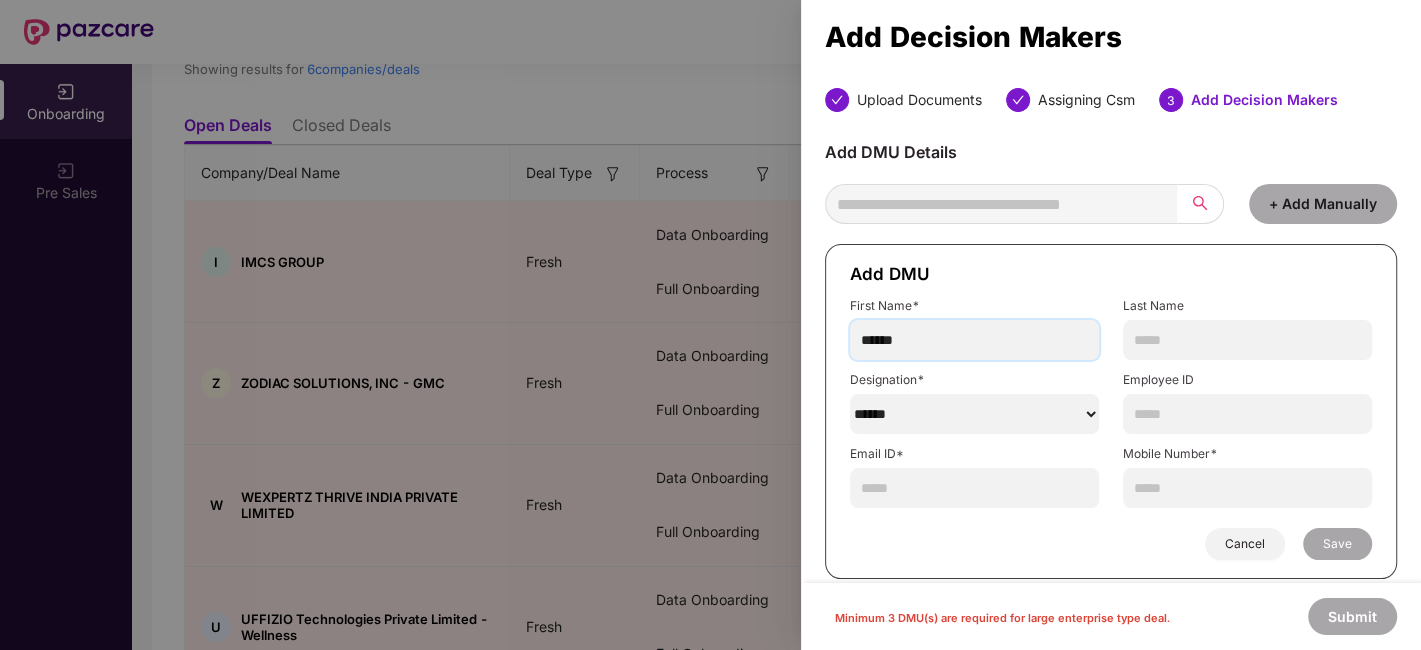 type on "******" 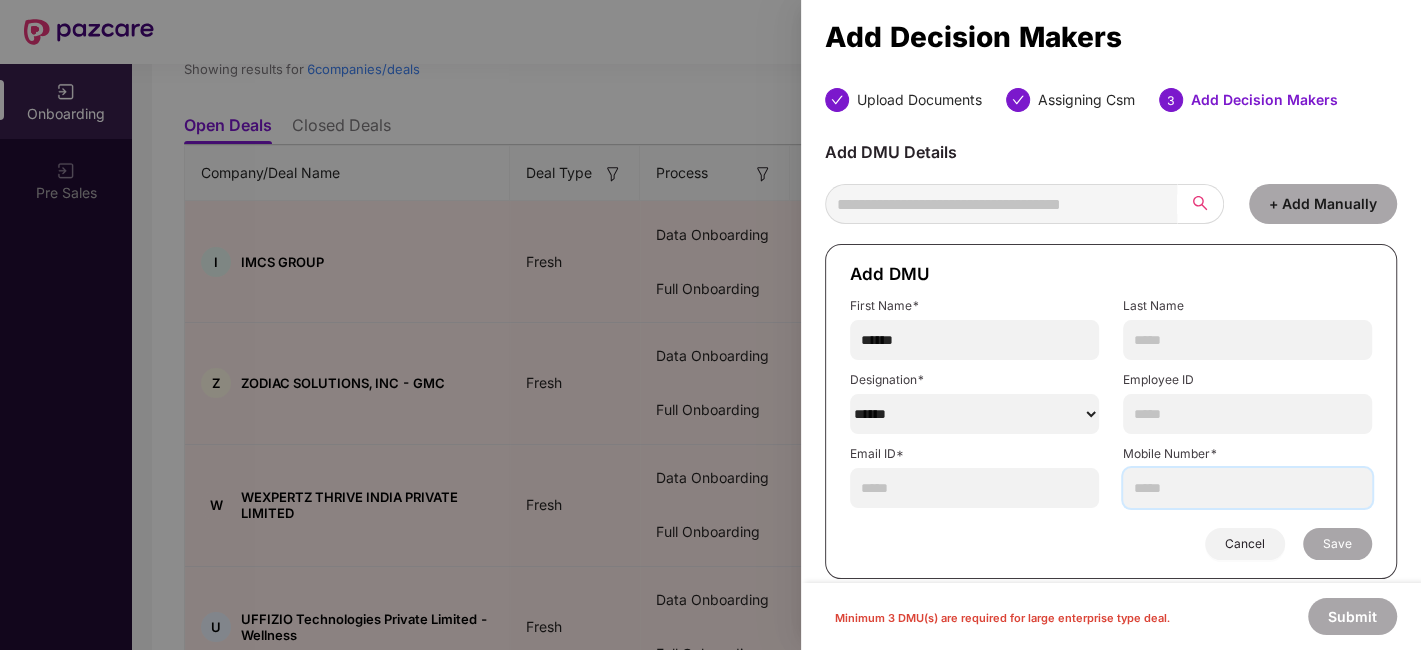 click at bounding box center (1247, 488) 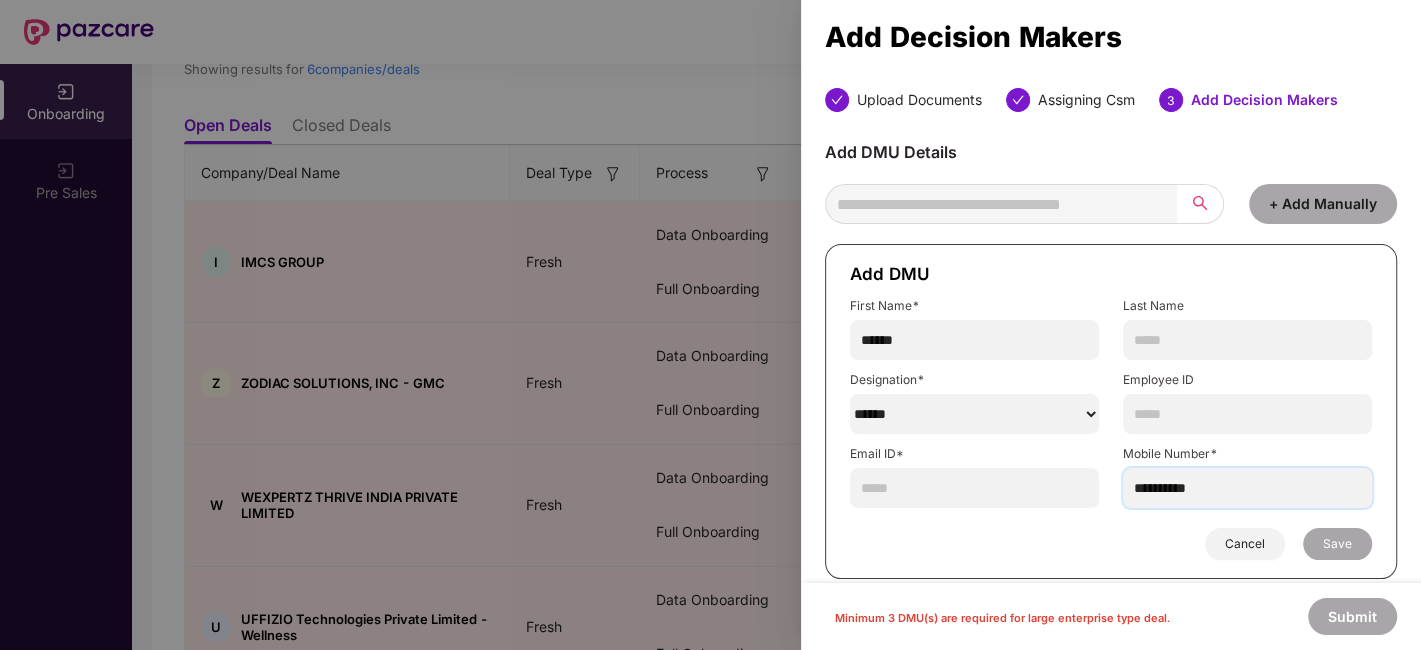 type on "**********" 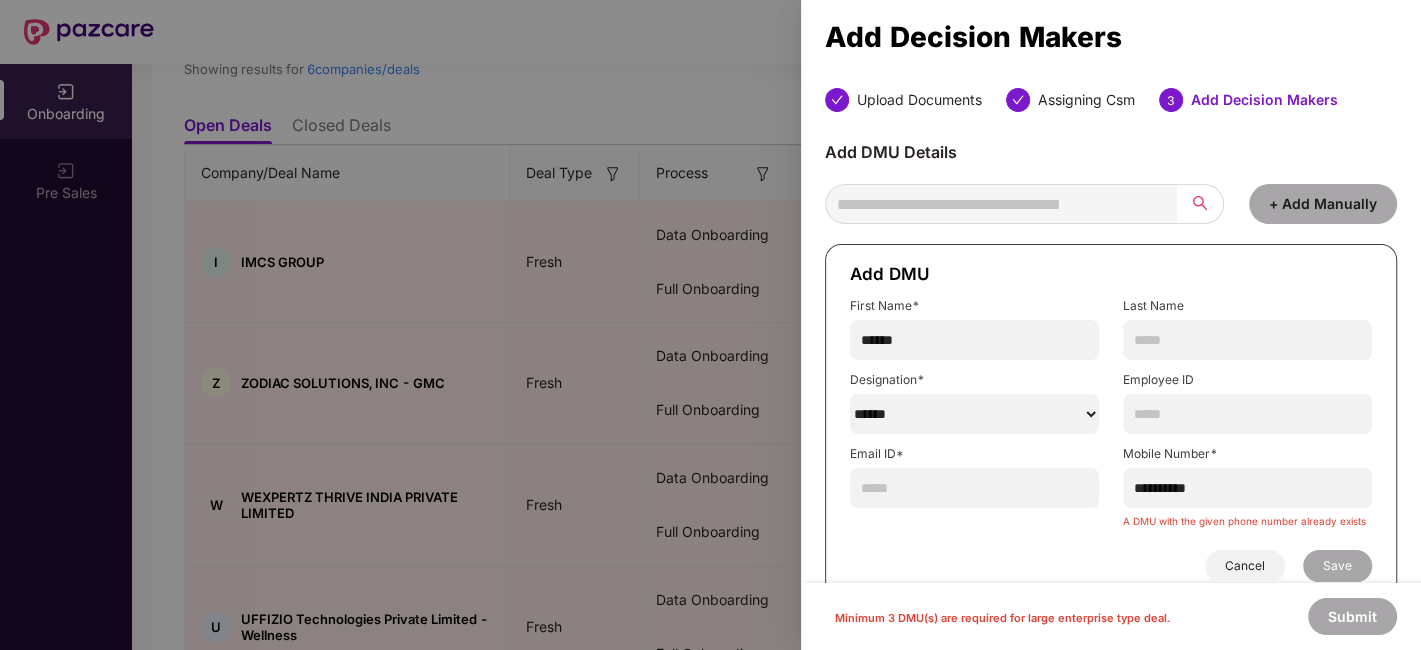 click on "******" at bounding box center [974, 414] 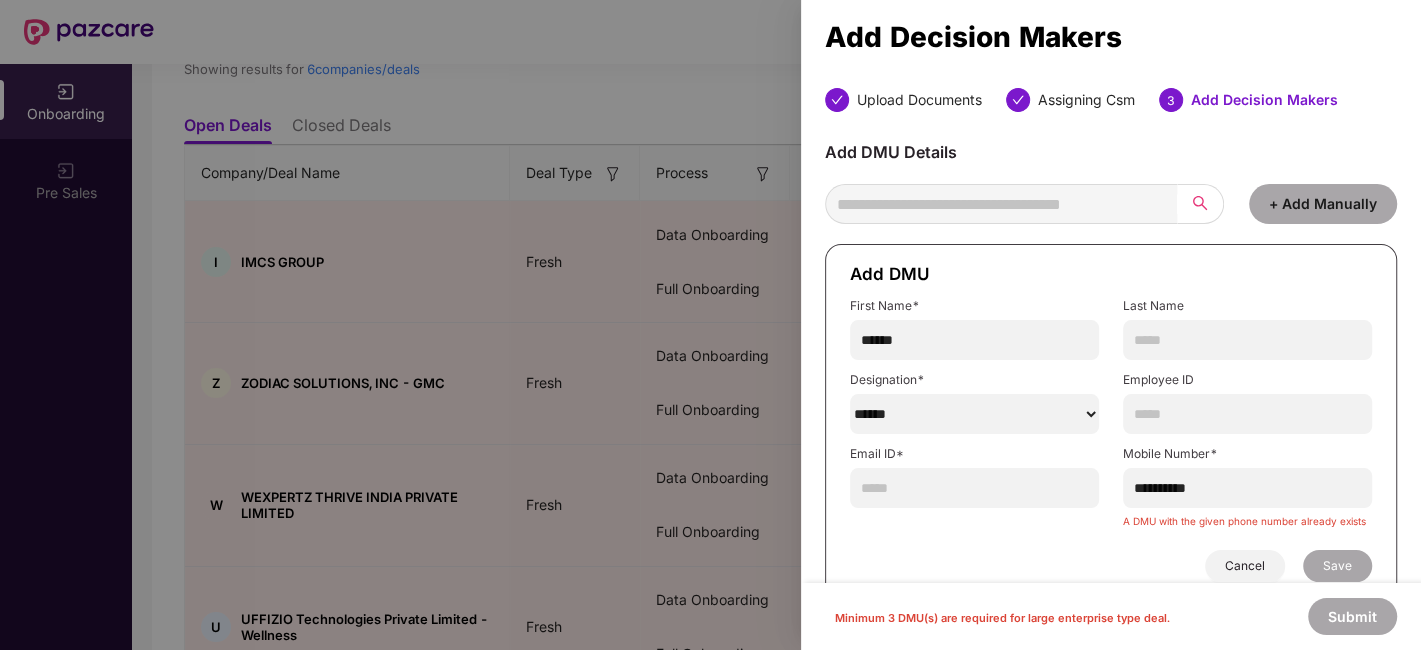 select on "********" 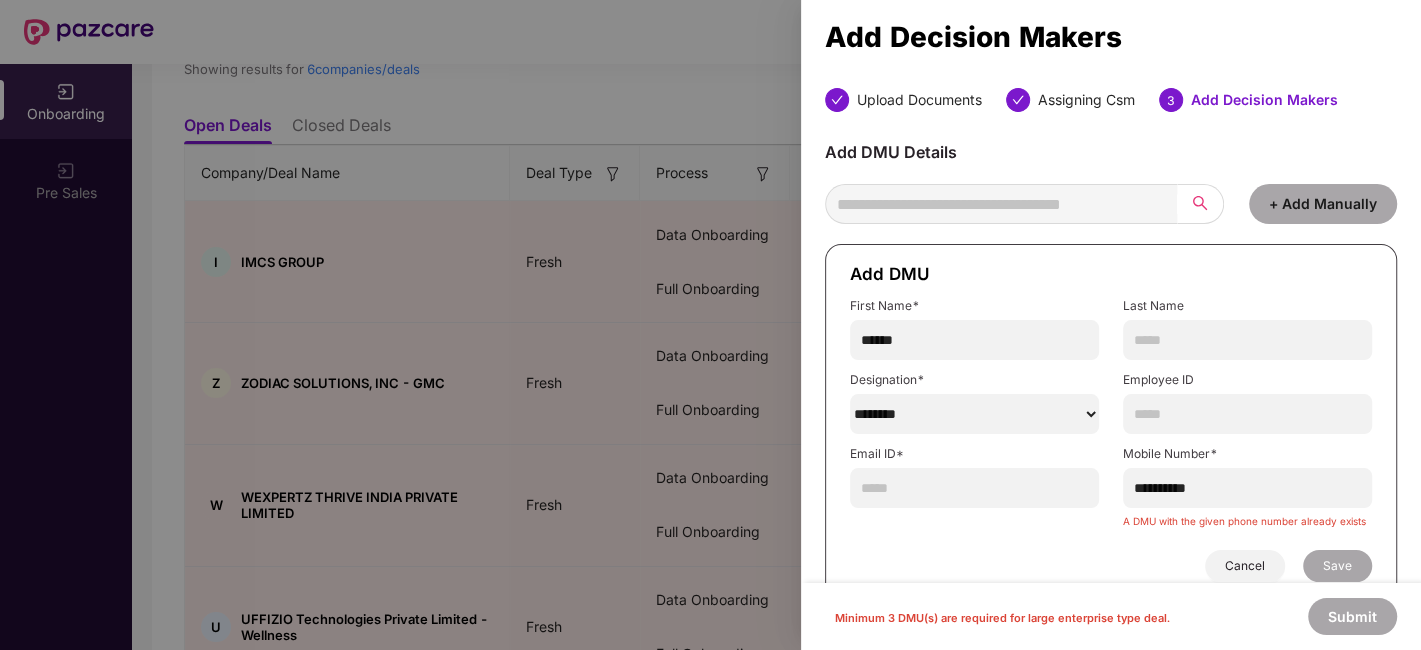 click on "******" at bounding box center [974, 414] 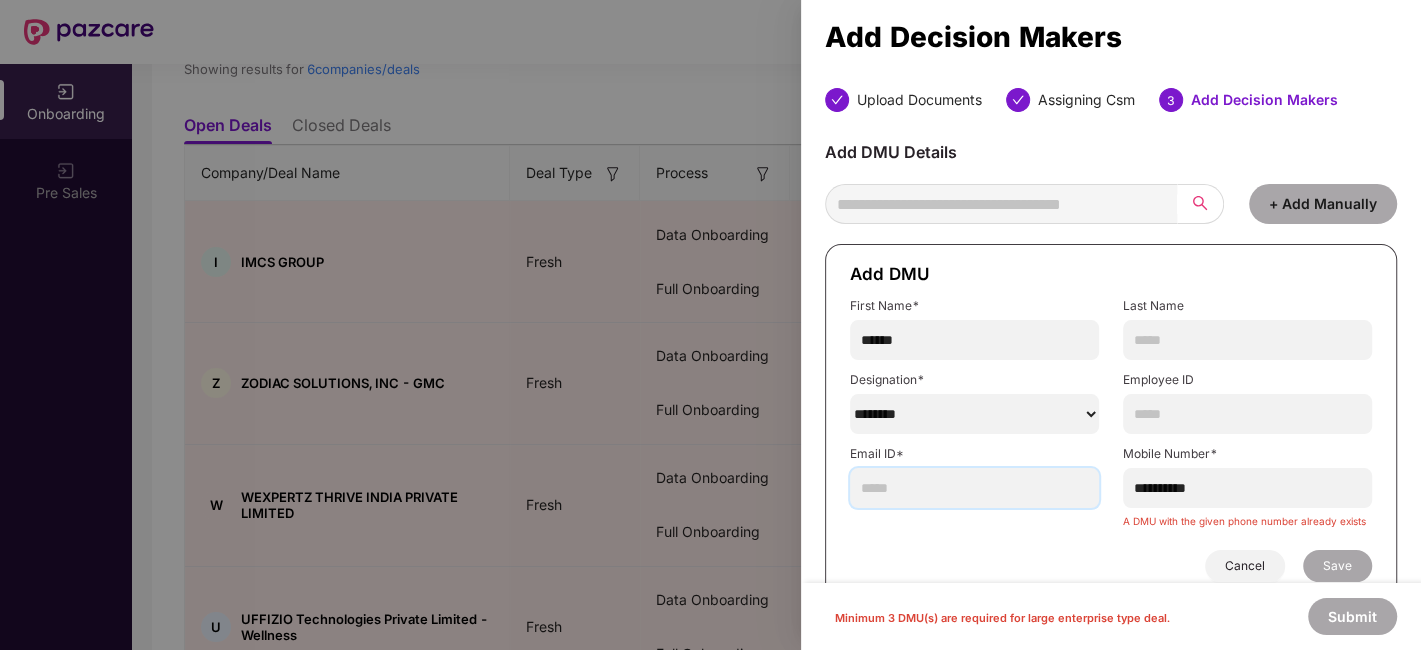 click at bounding box center (974, 488) 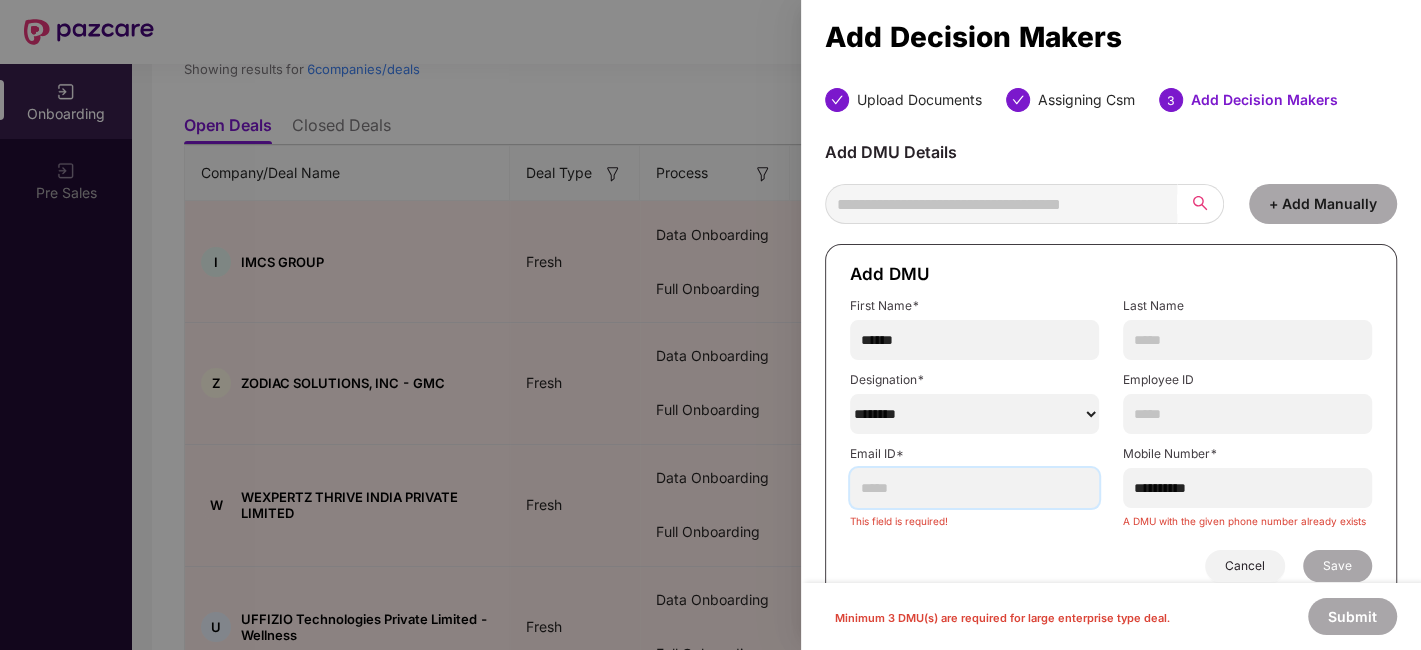 paste on "**********" 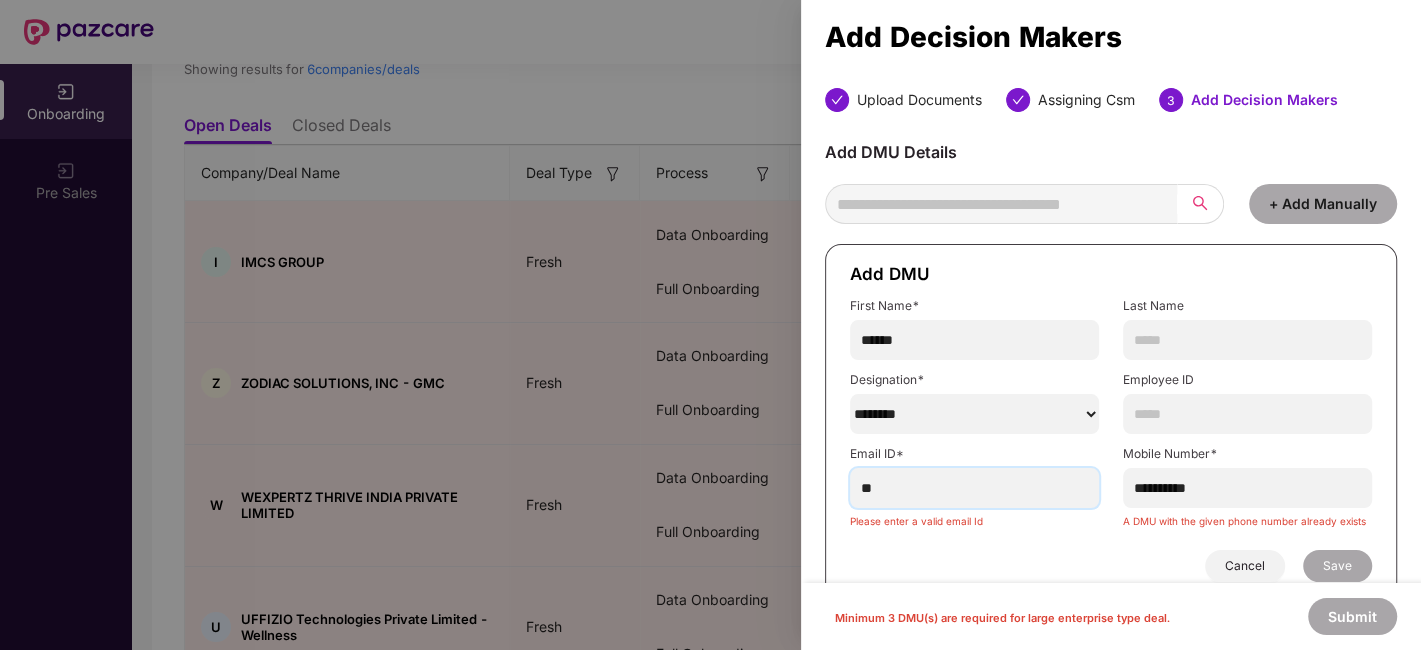 type on "*" 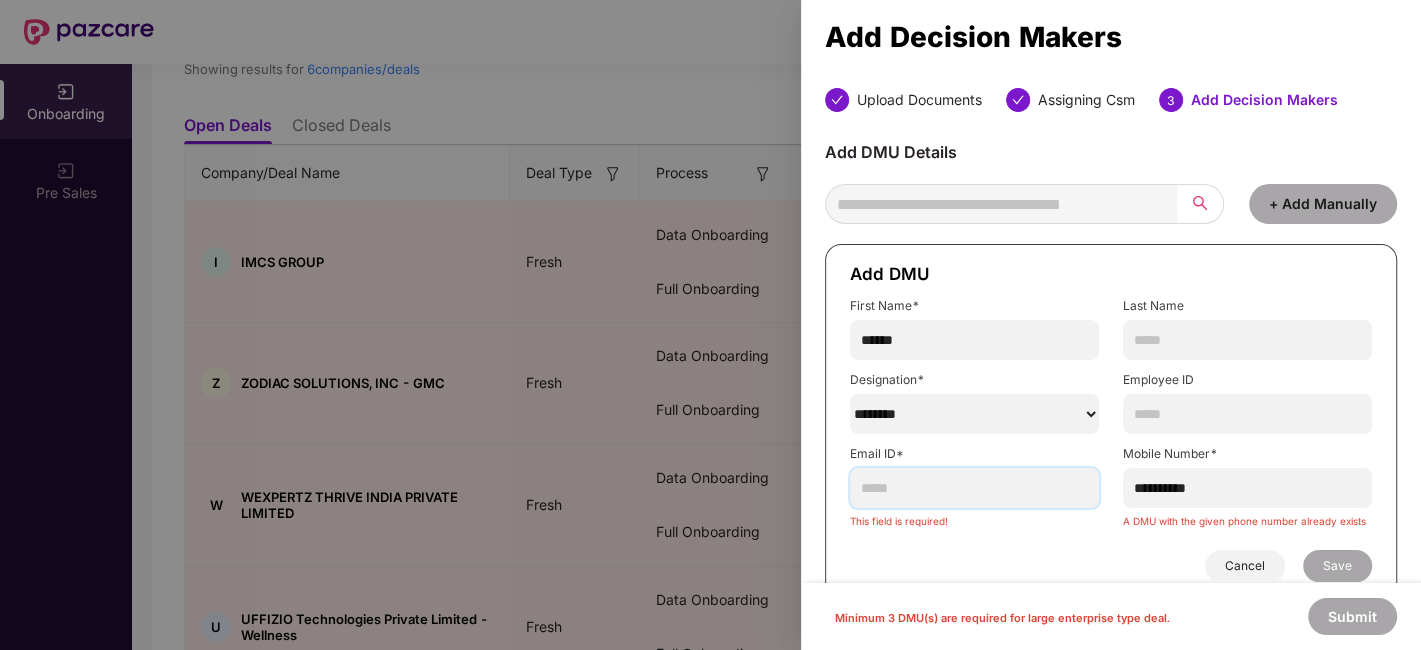 paste on "**********" 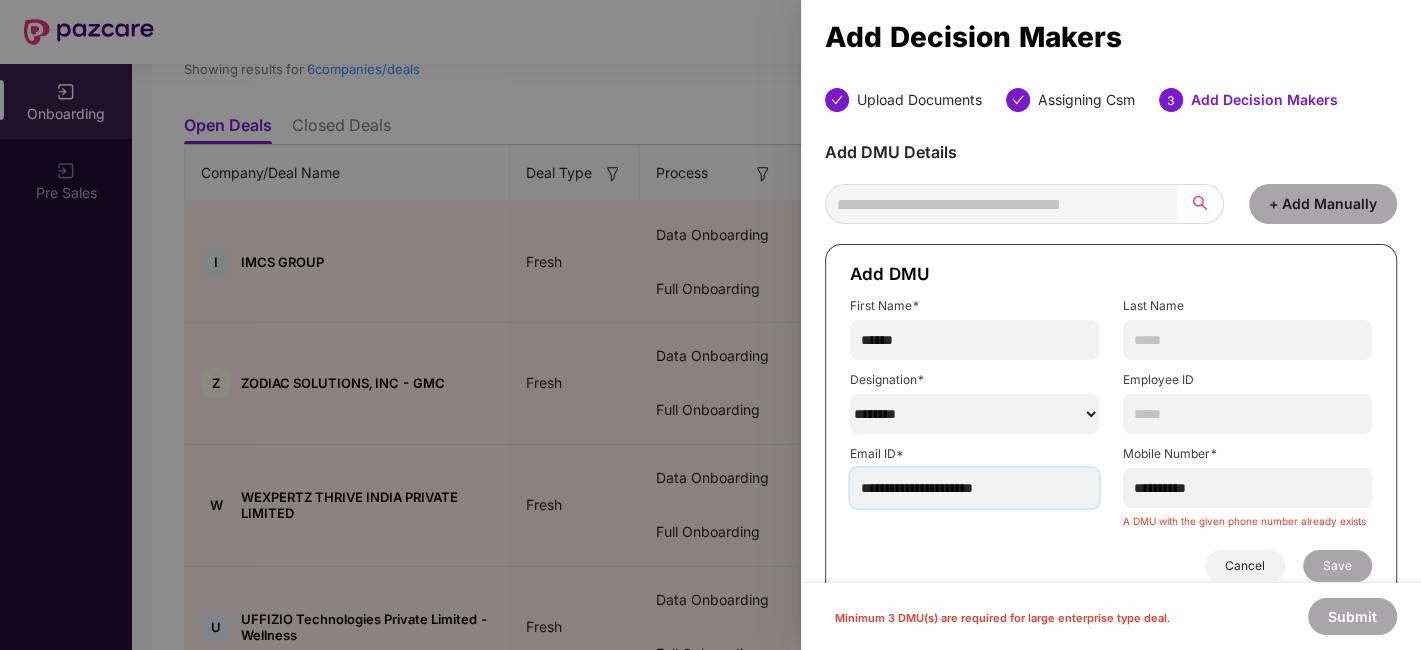 type on "**********" 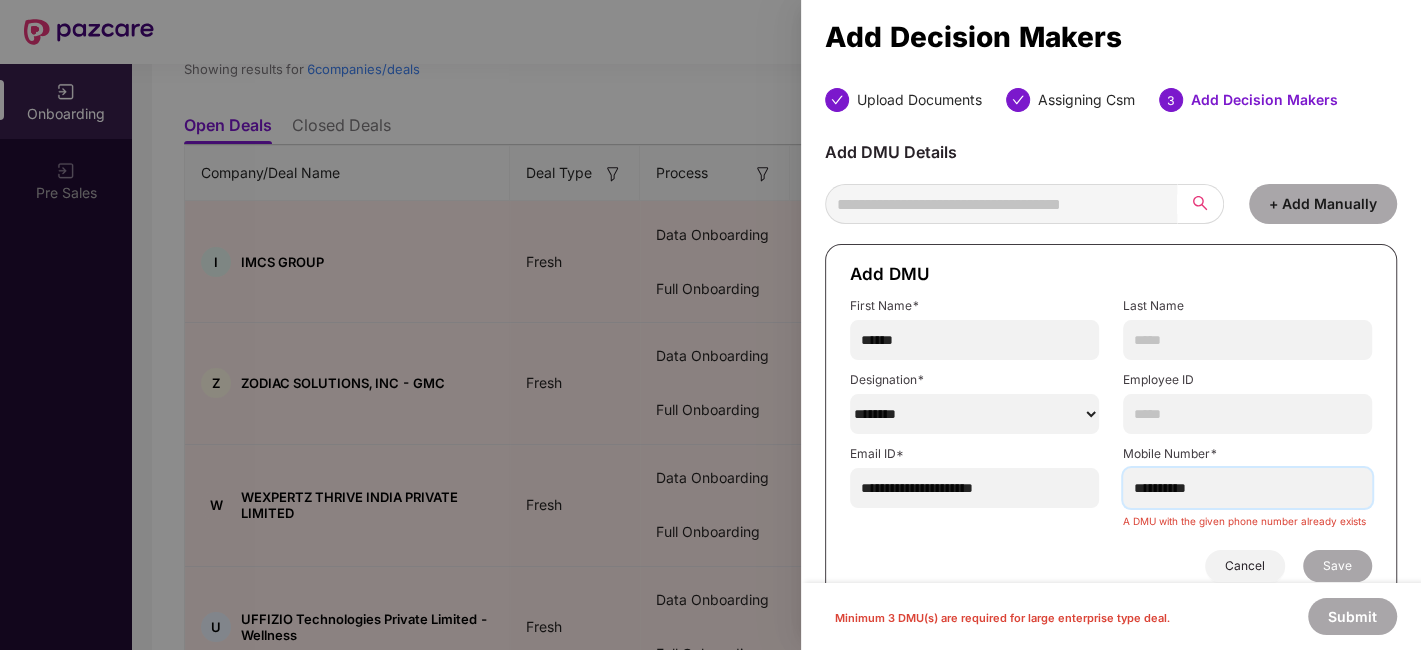 click on "**********" at bounding box center (1247, 488) 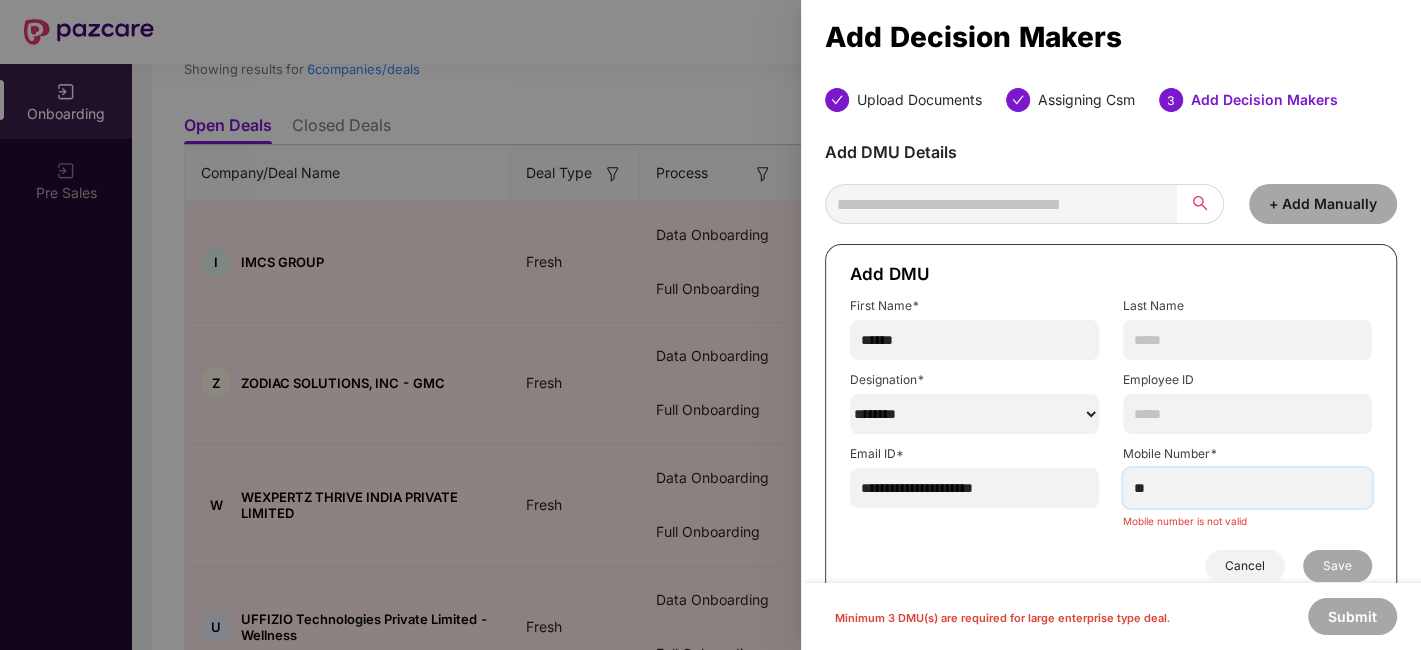 type on "*" 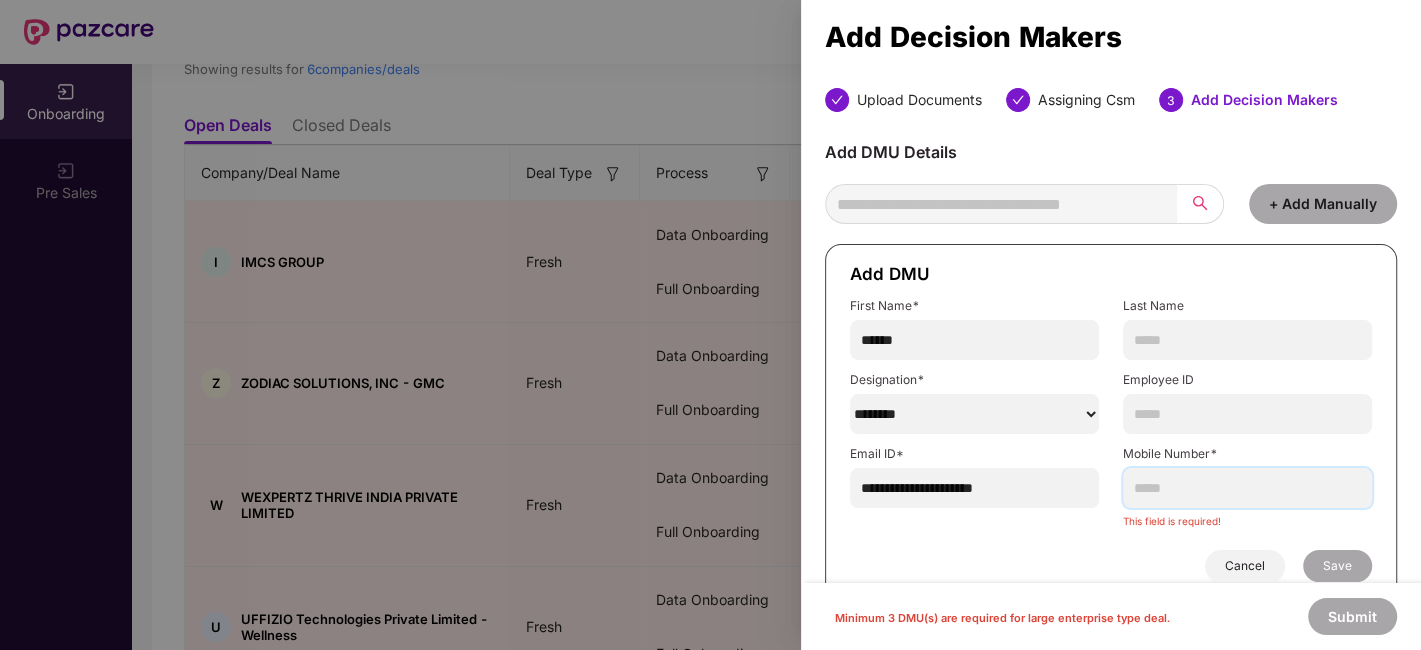 paste on "**********" 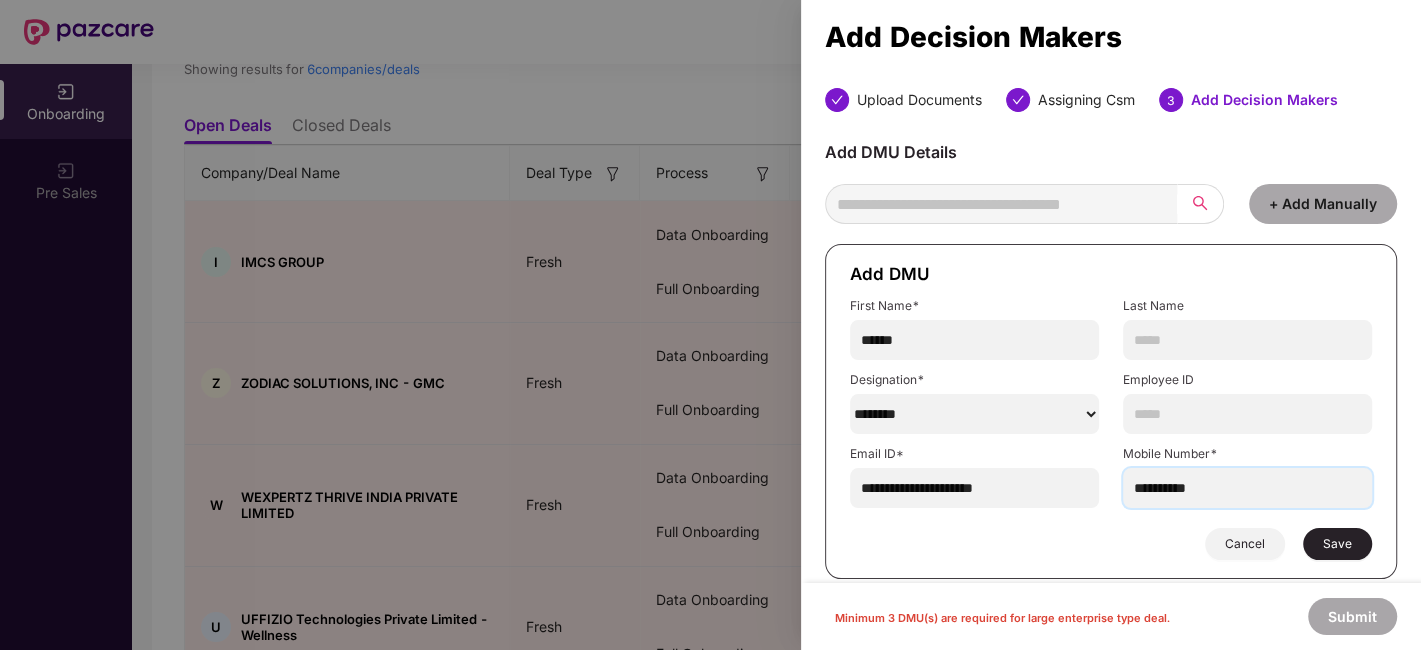 type on "**********" 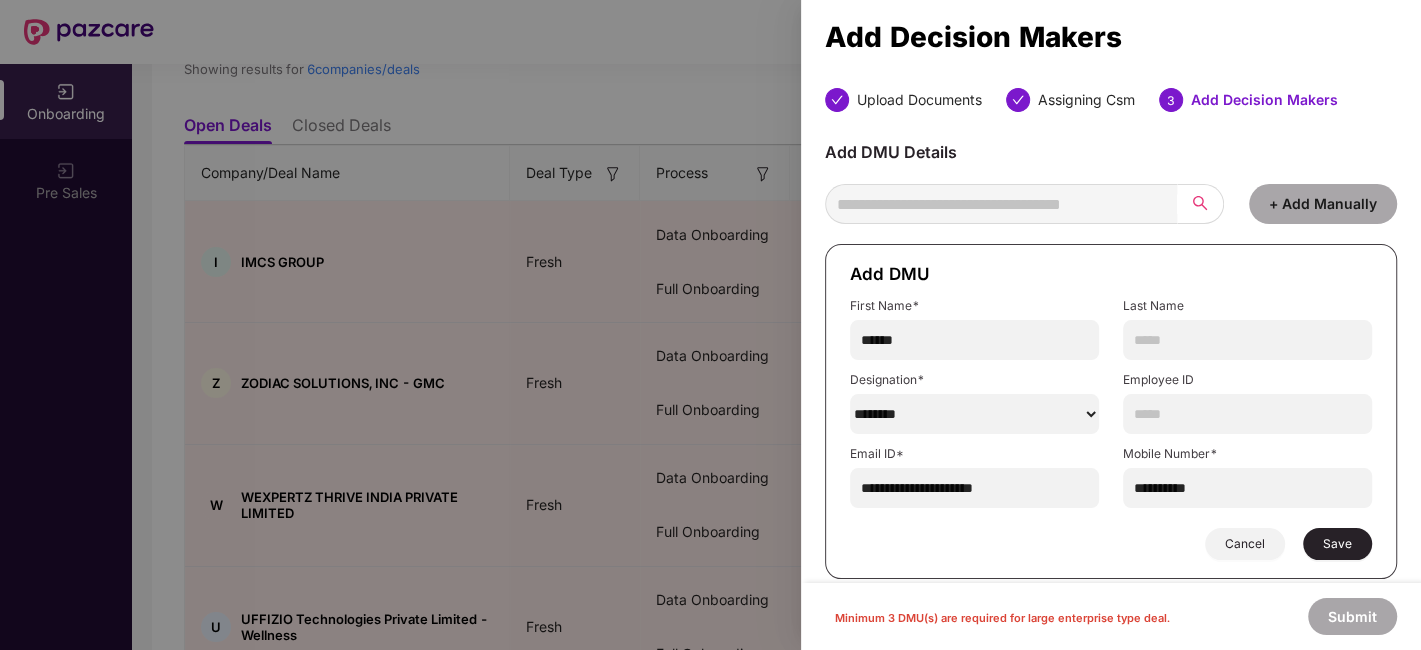 click on "Save" at bounding box center [1337, 544] 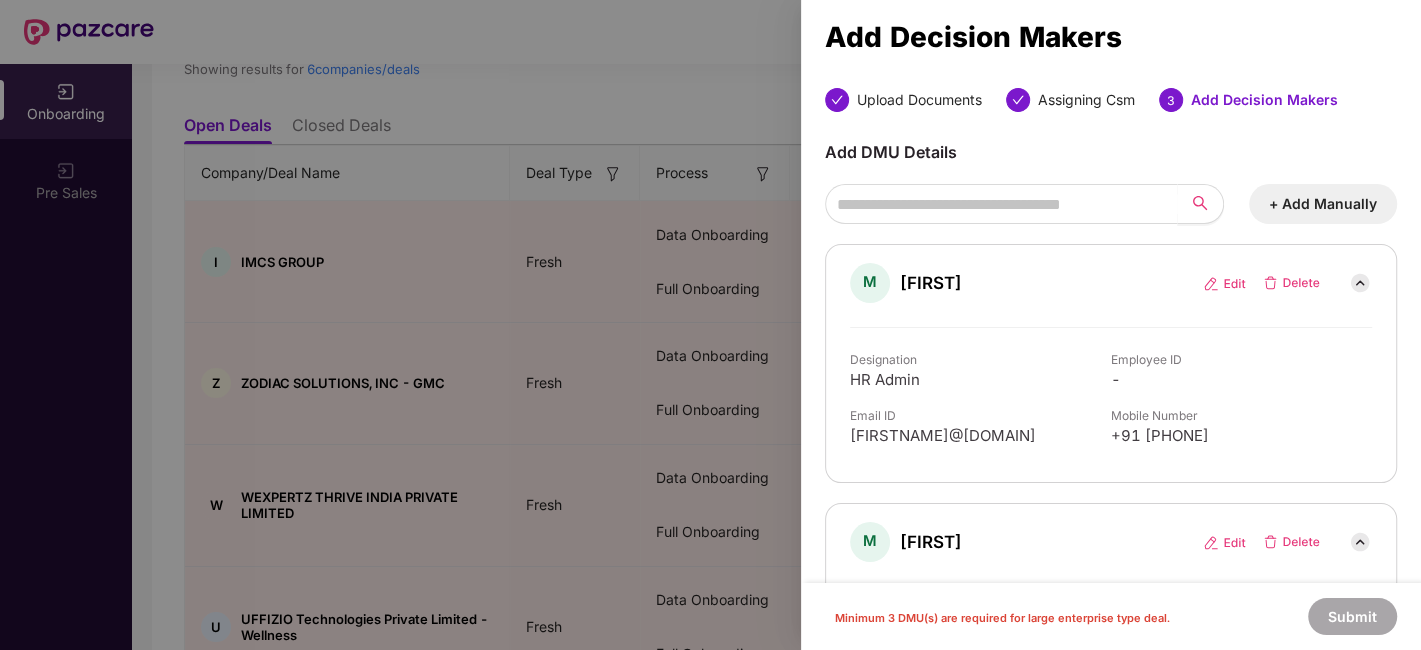 click on "+ Add Manually" at bounding box center (1323, 204) 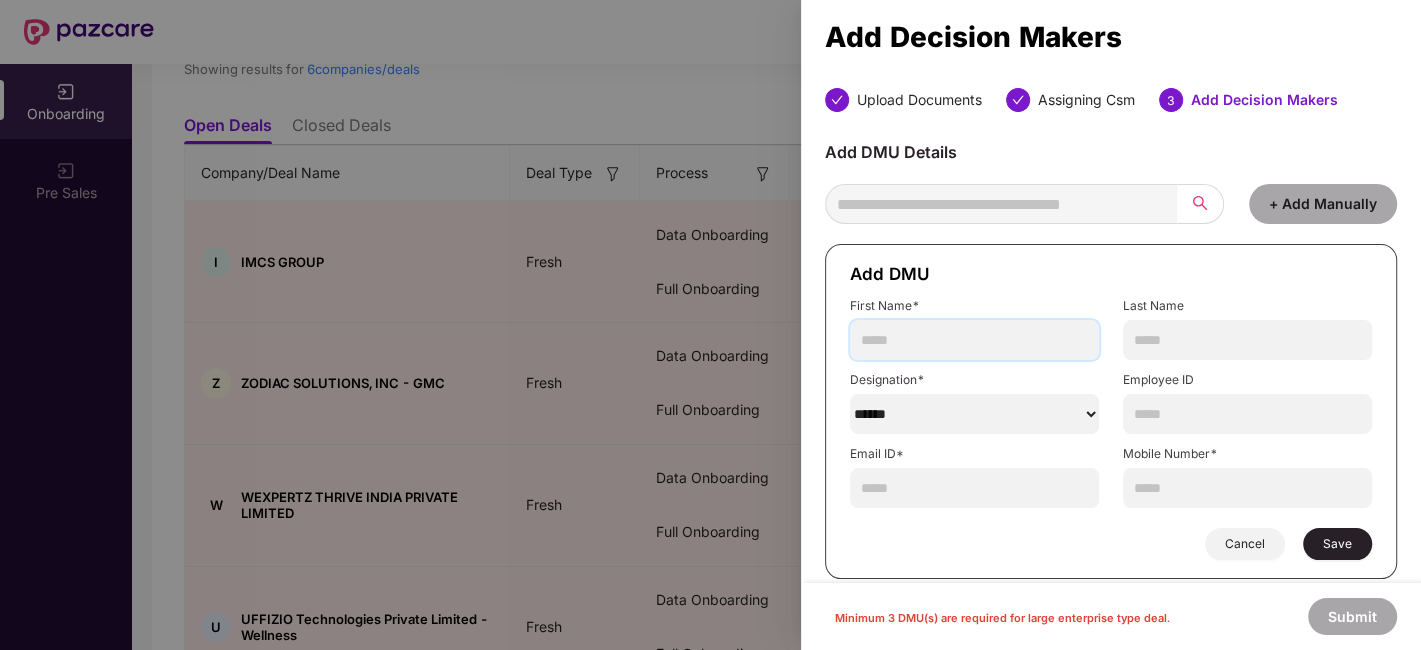 click at bounding box center [974, 340] 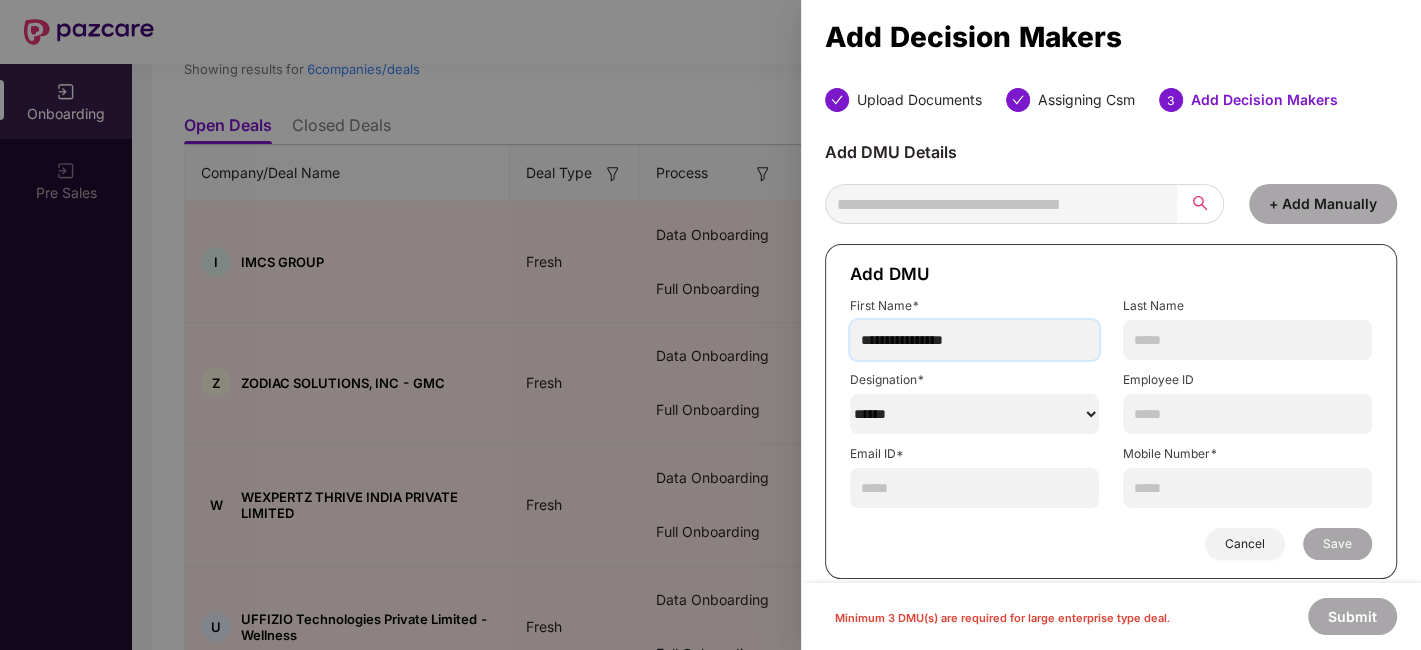 type on "**********" 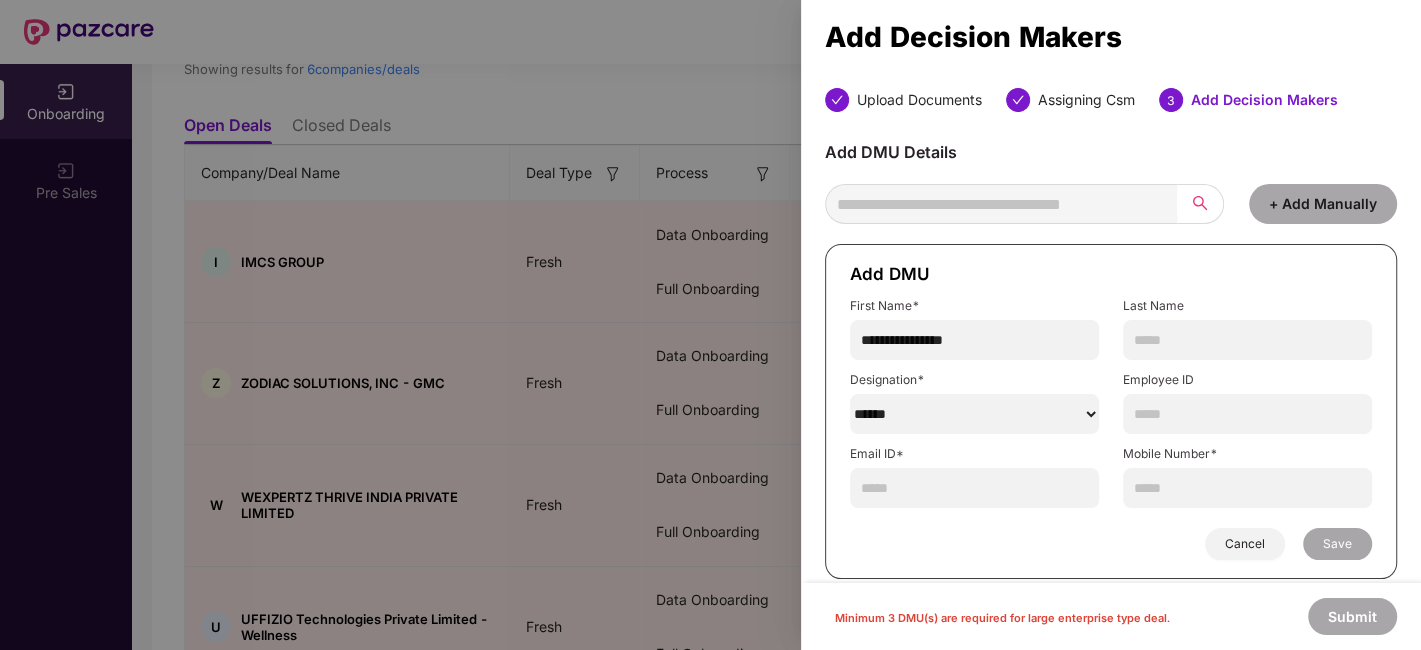 click on "******" at bounding box center (974, 414) 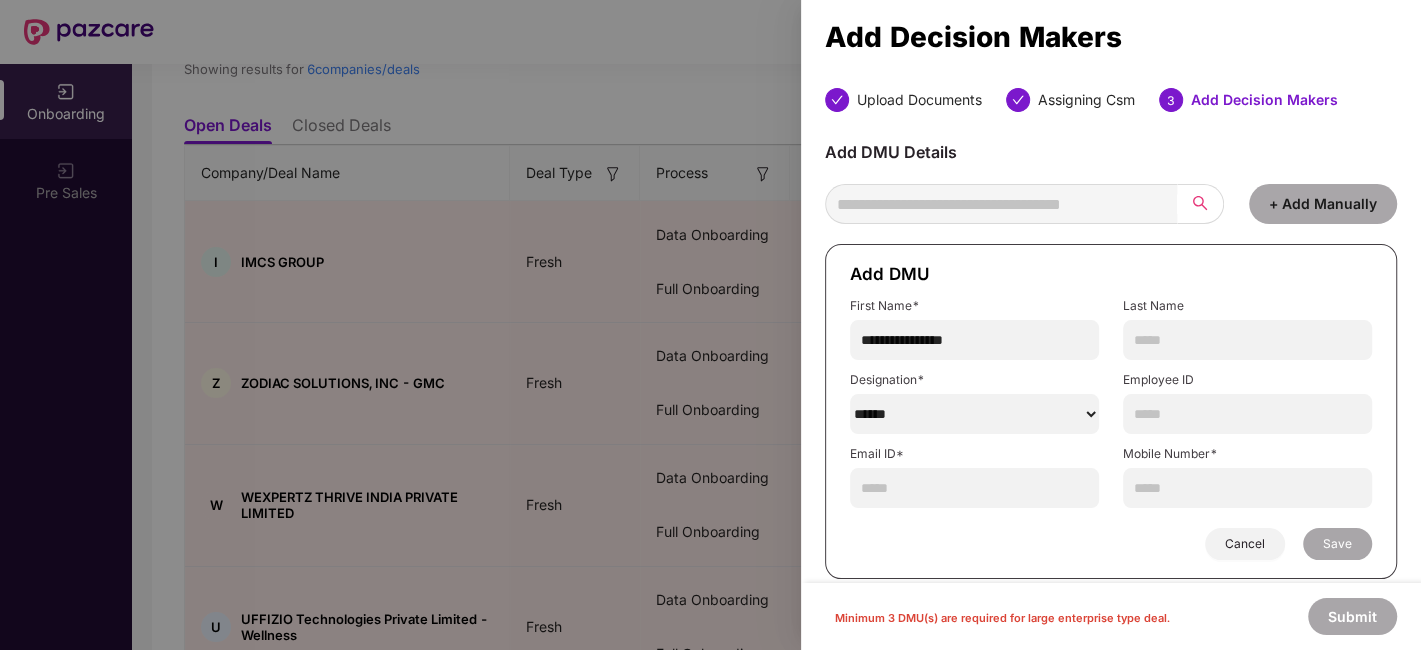 select on "*****" 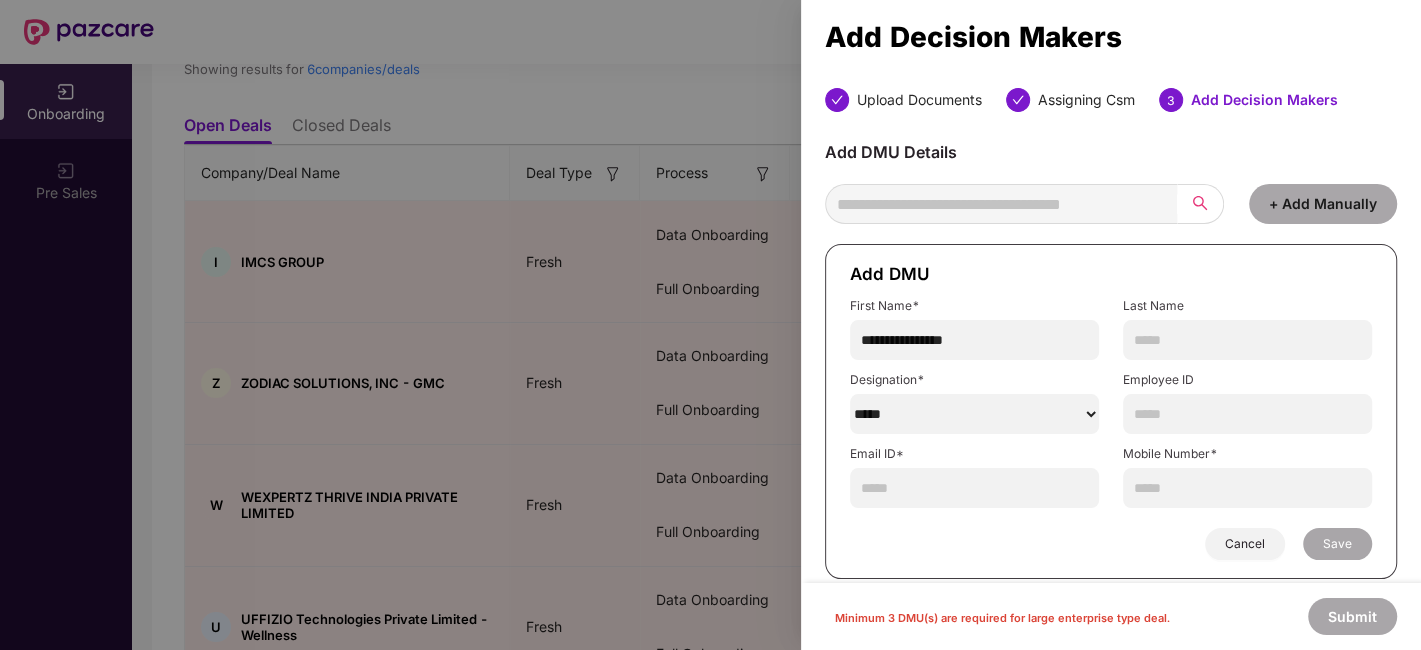 click on "******" at bounding box center [974, 414] 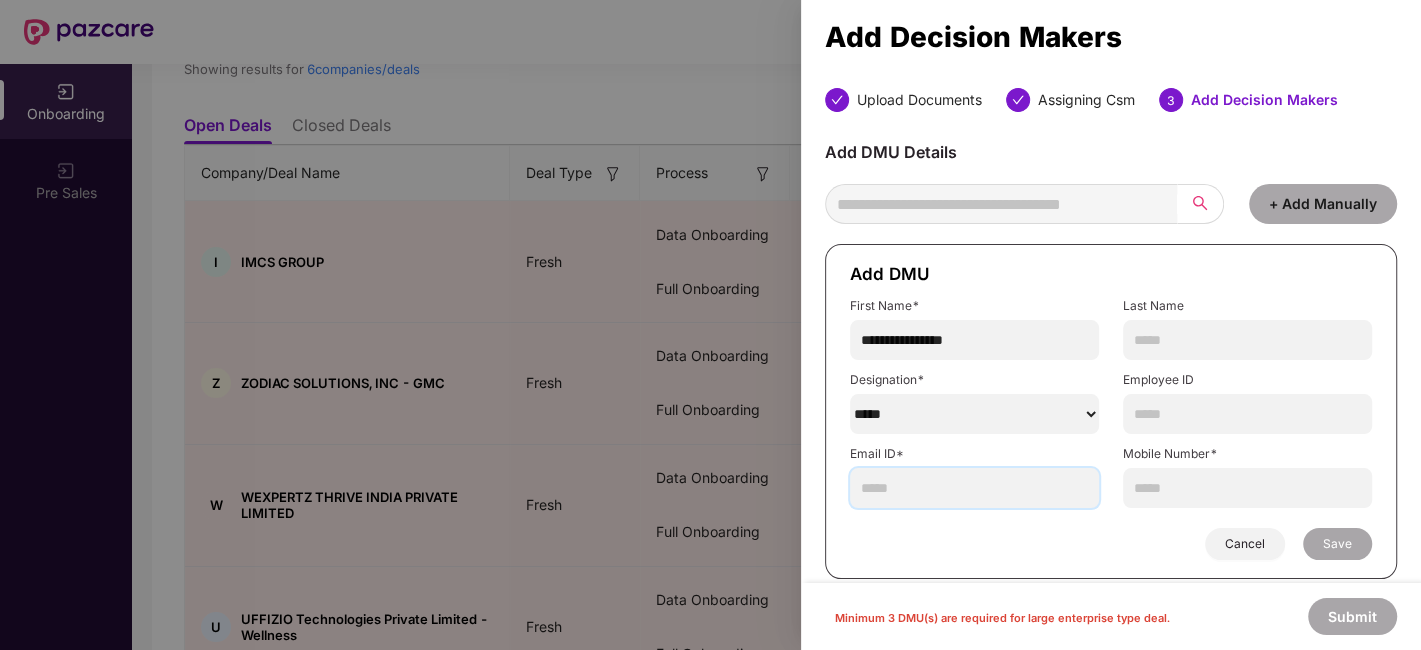 click at bounding box center [974, 488] 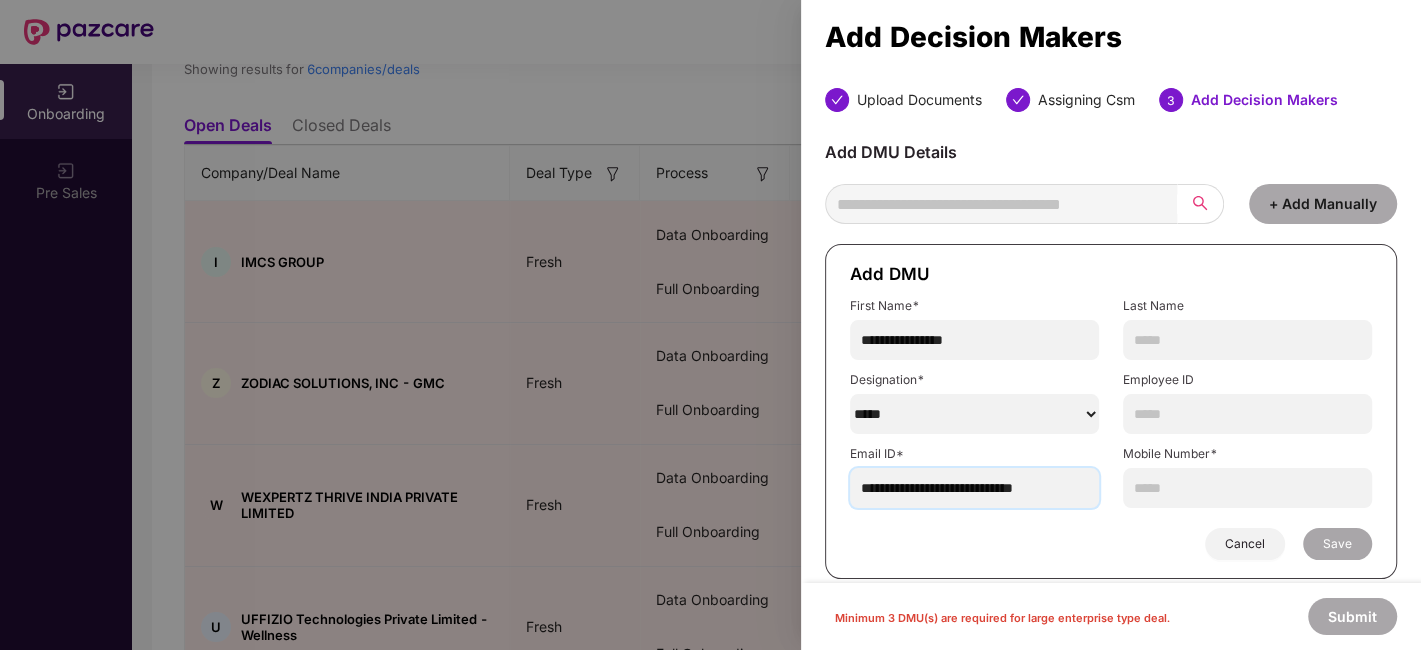 scroll, scrollTop: 0, scrollLeft: 3, axis: horizontal 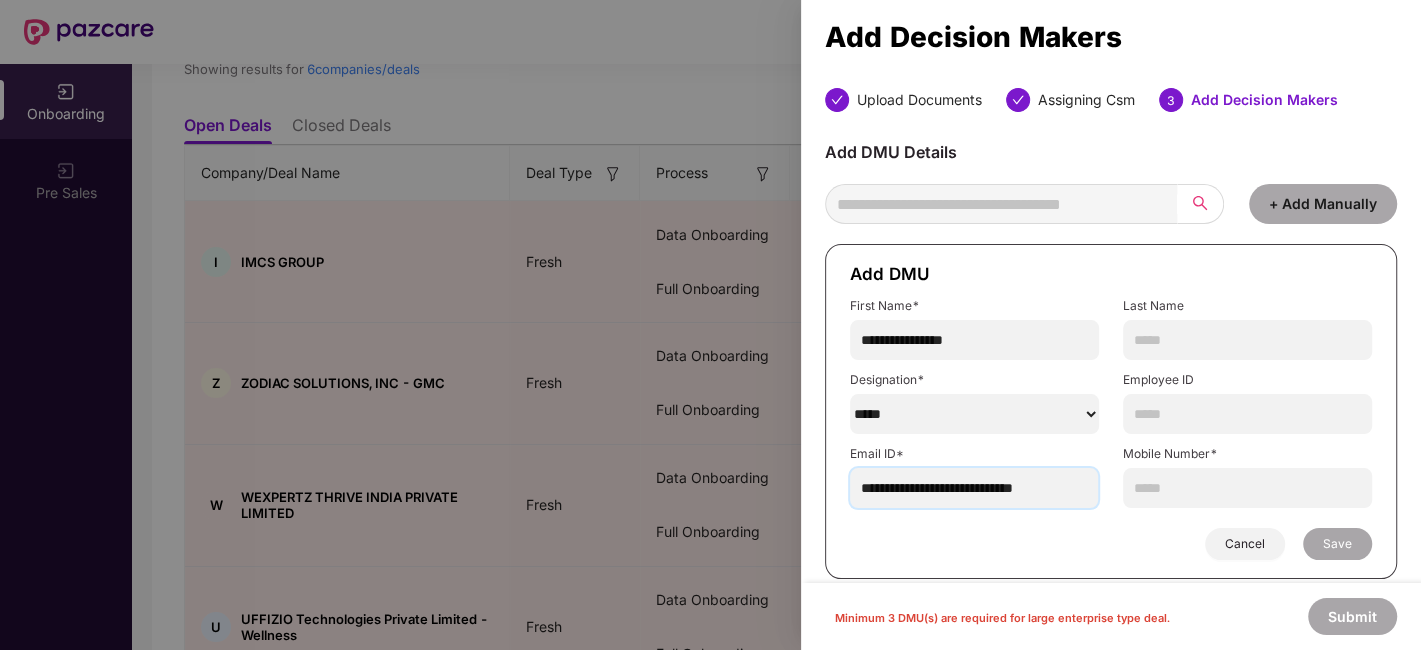 type on "**********" 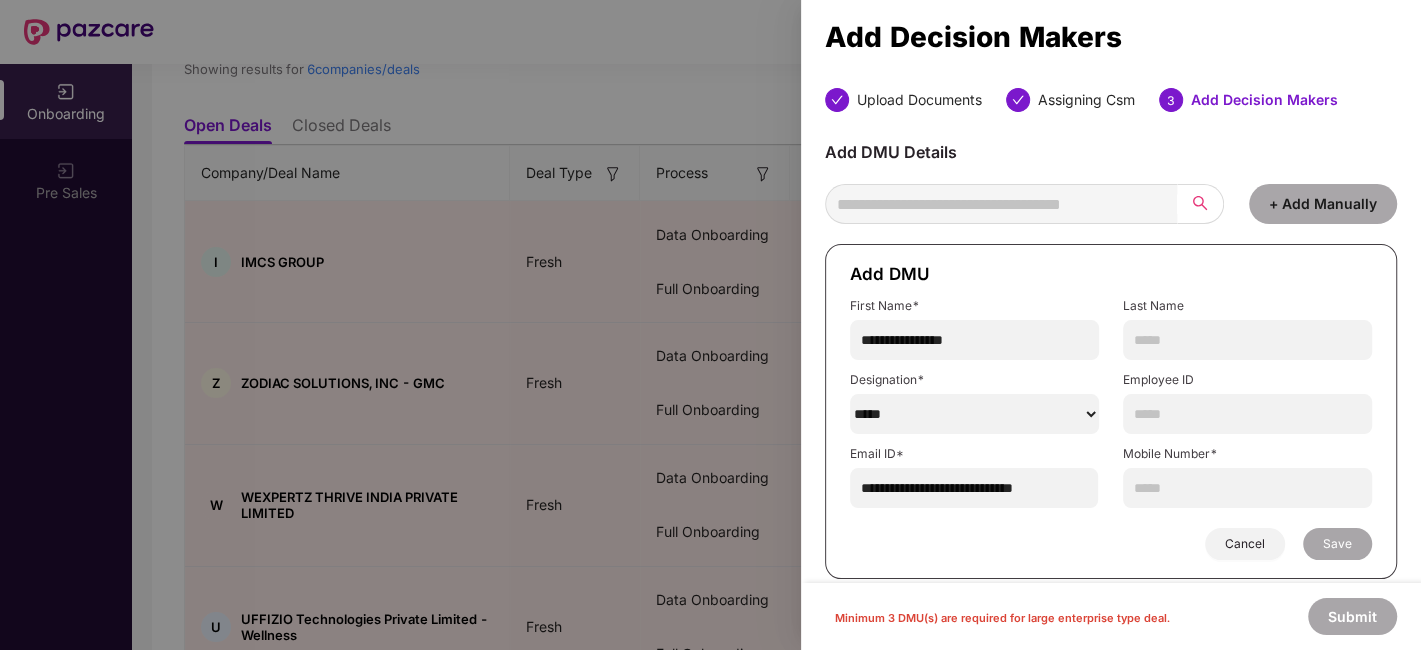scroll, scrollTop: 0, scrollLeft: 0, axis: both 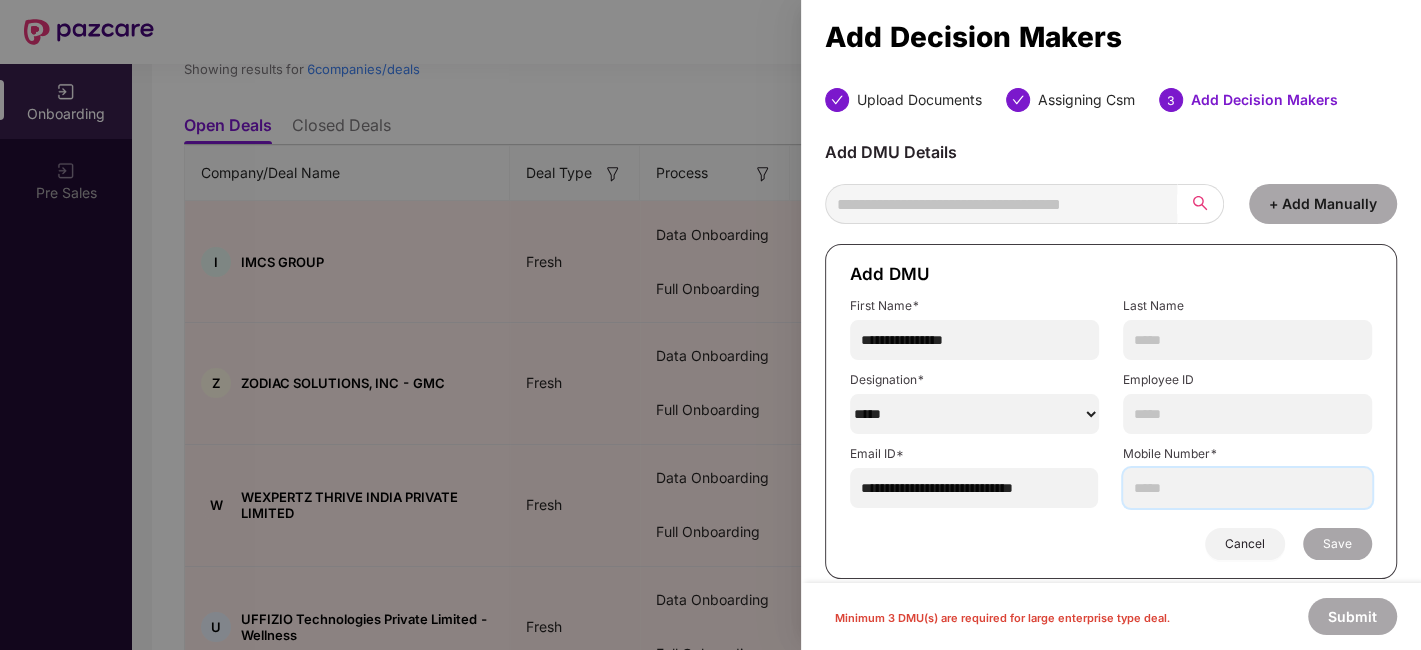 click at bounding box center [1247, 488] 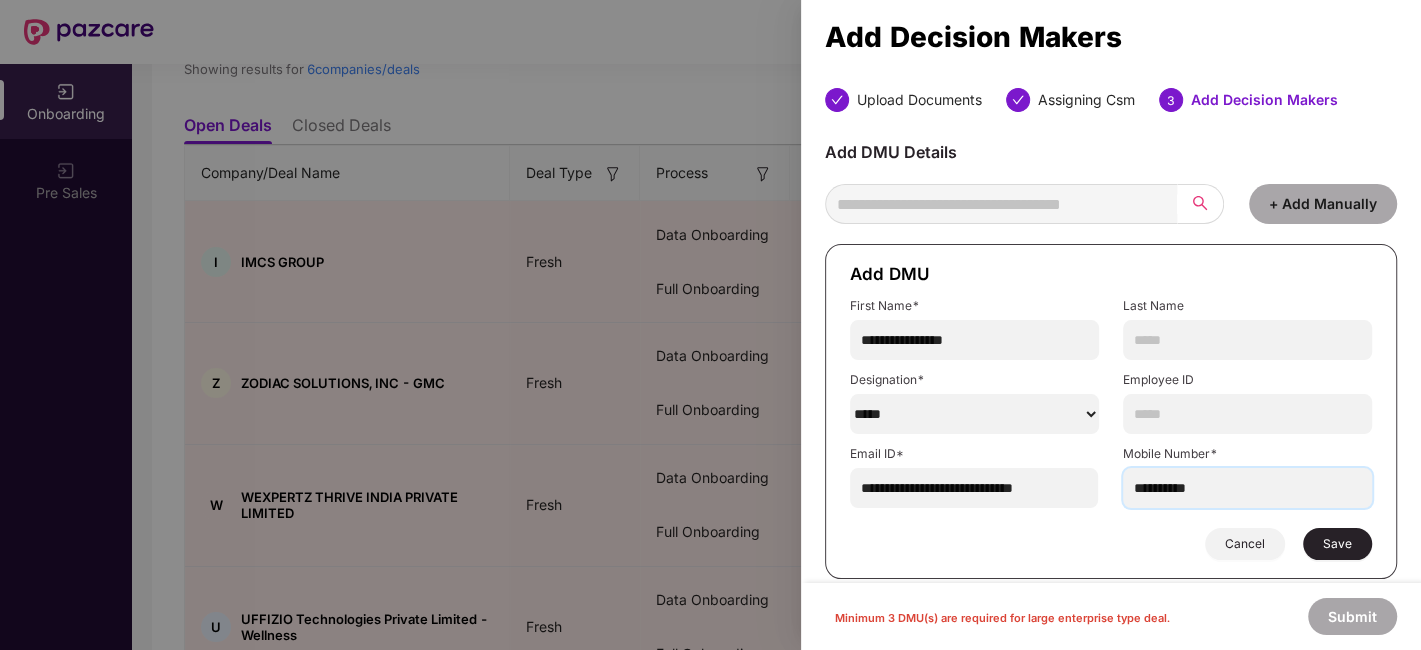 type on "**********" 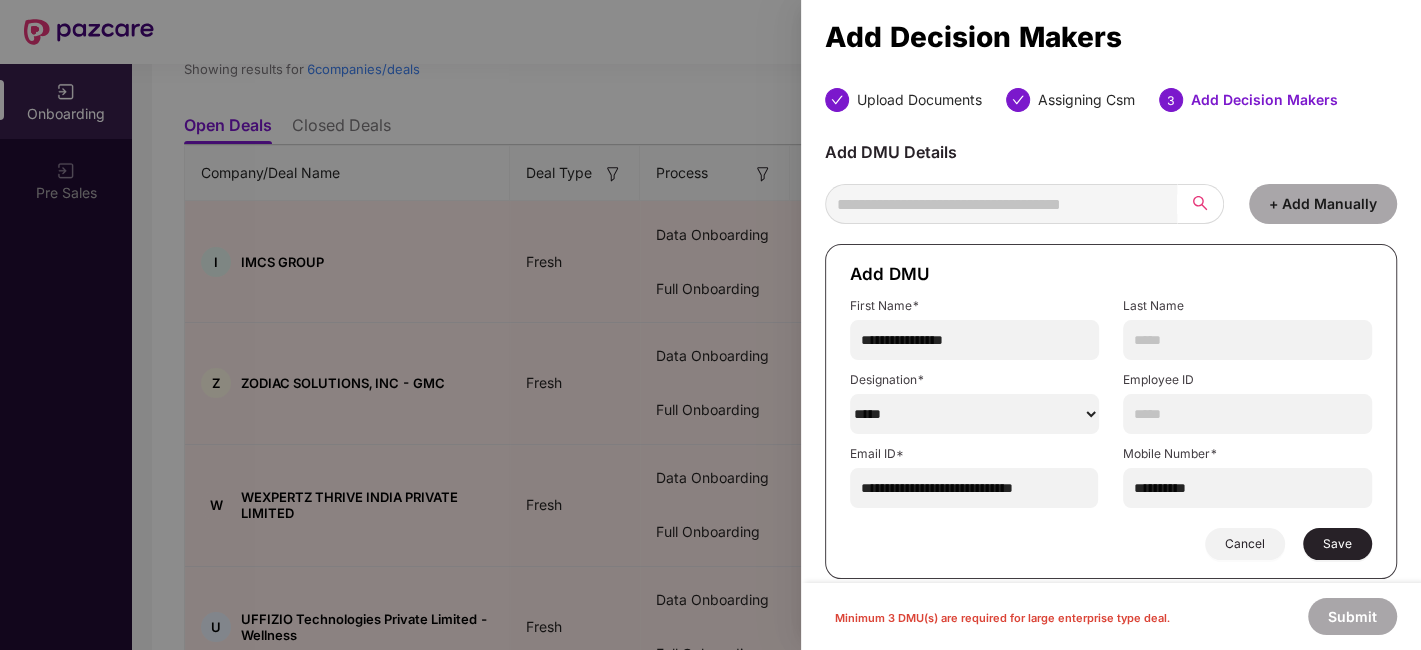click on "Save" at bounding box center (1337, 544) 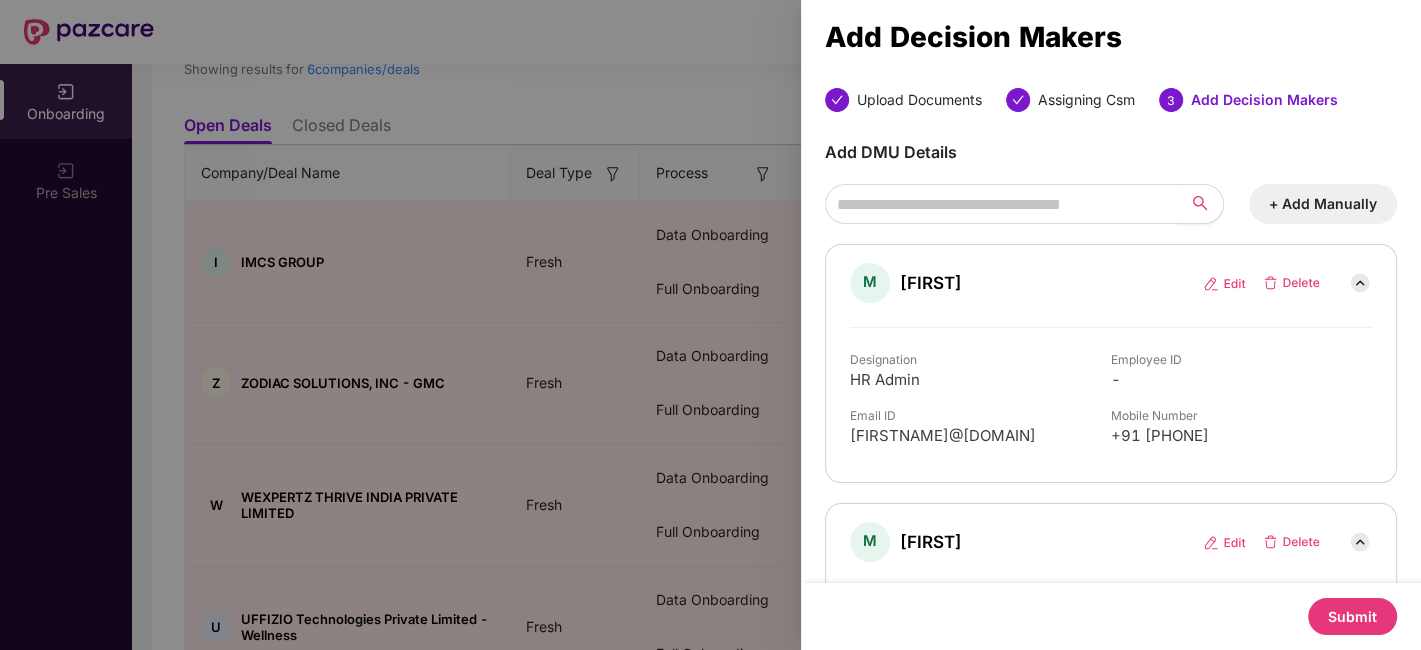 click on "Submit" at bounding box center (1352, 616) 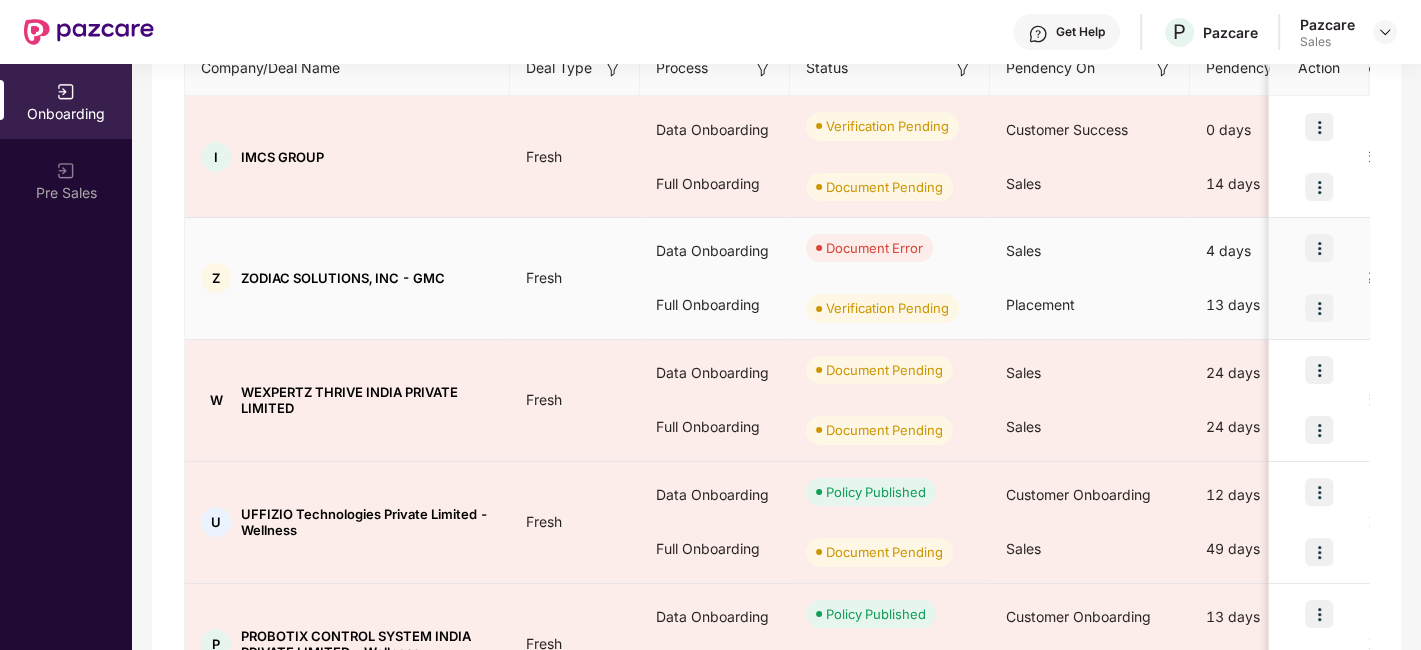 scroll, scrollTop: 310, scrollLeft: 0, axis: vertical 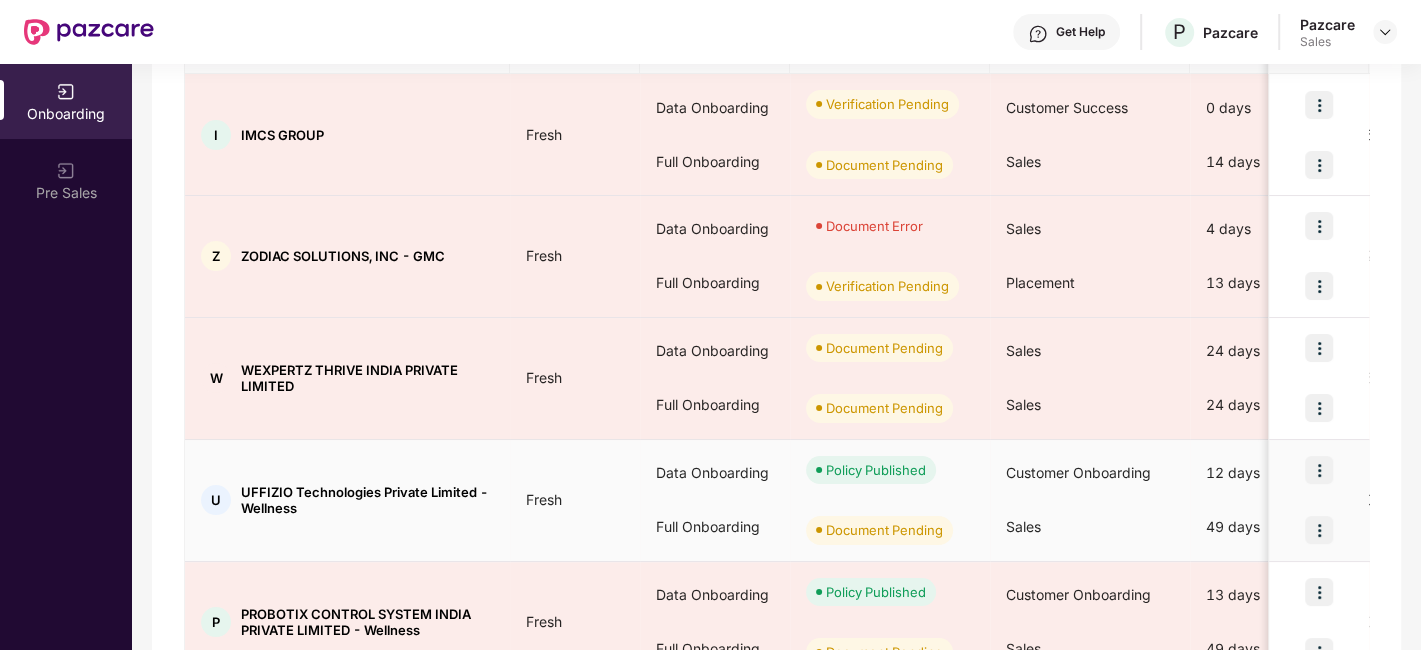click at bounding box center [1319, 470] 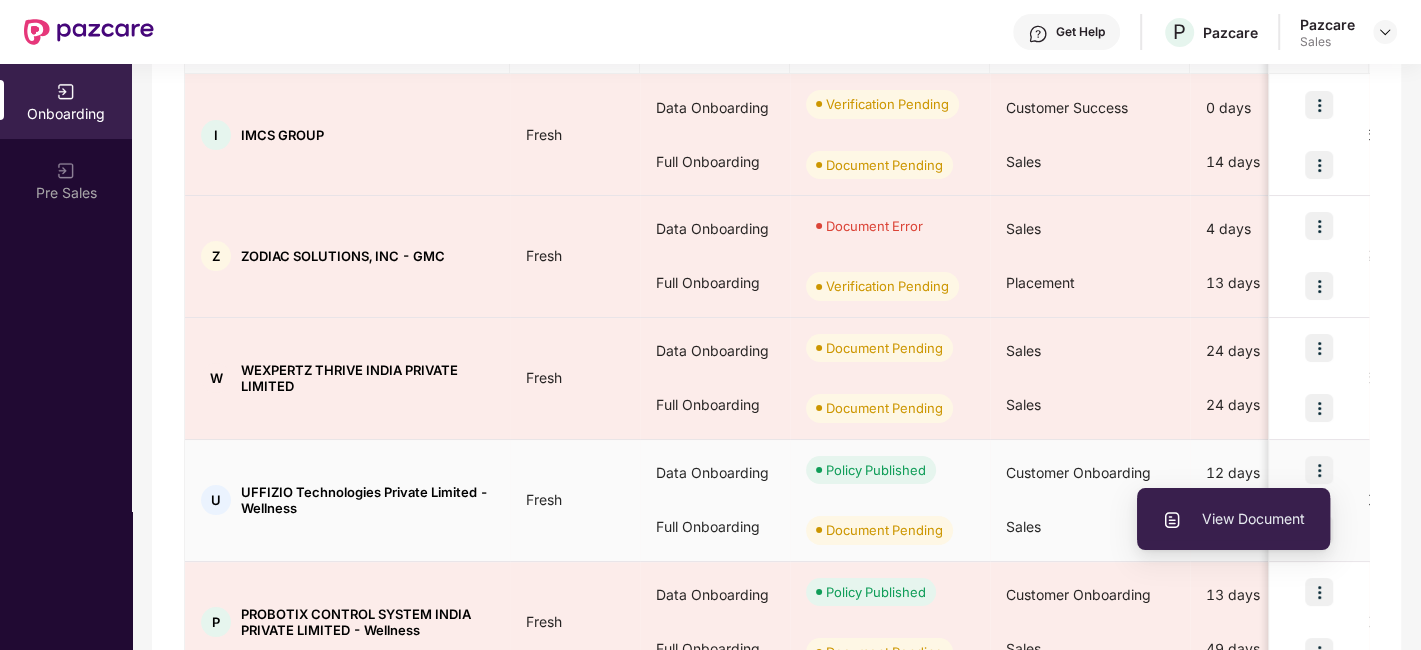 click on "View Document" at bounding box center [1233, 519] 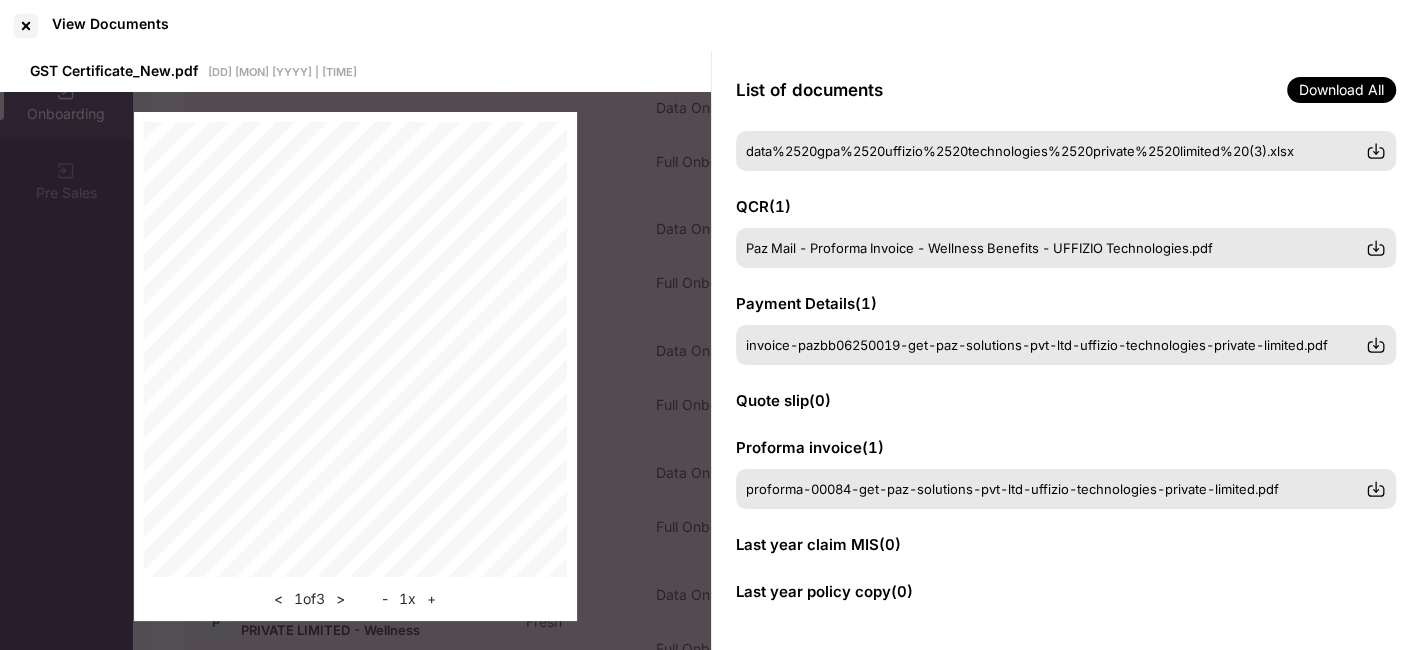 scroll, scrollTop: 345, scrollLeft: 0, axis: vertical 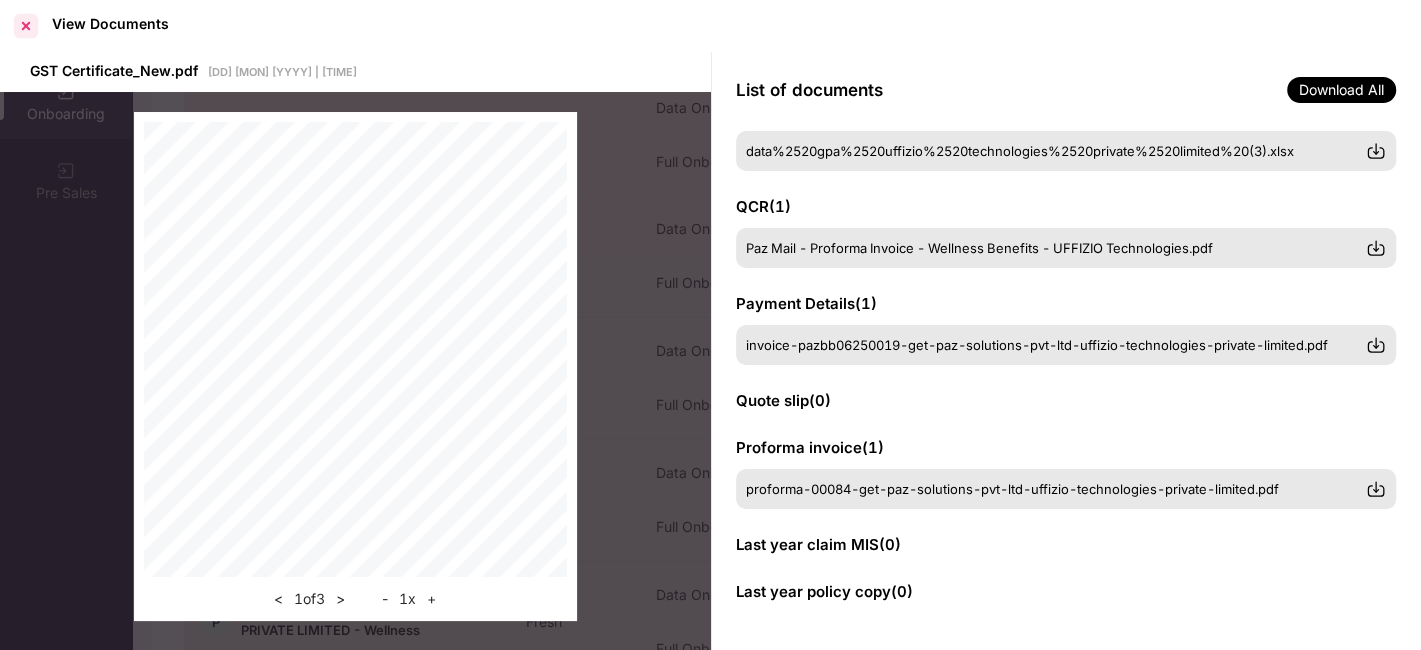 click at bounding box center [26, 26] 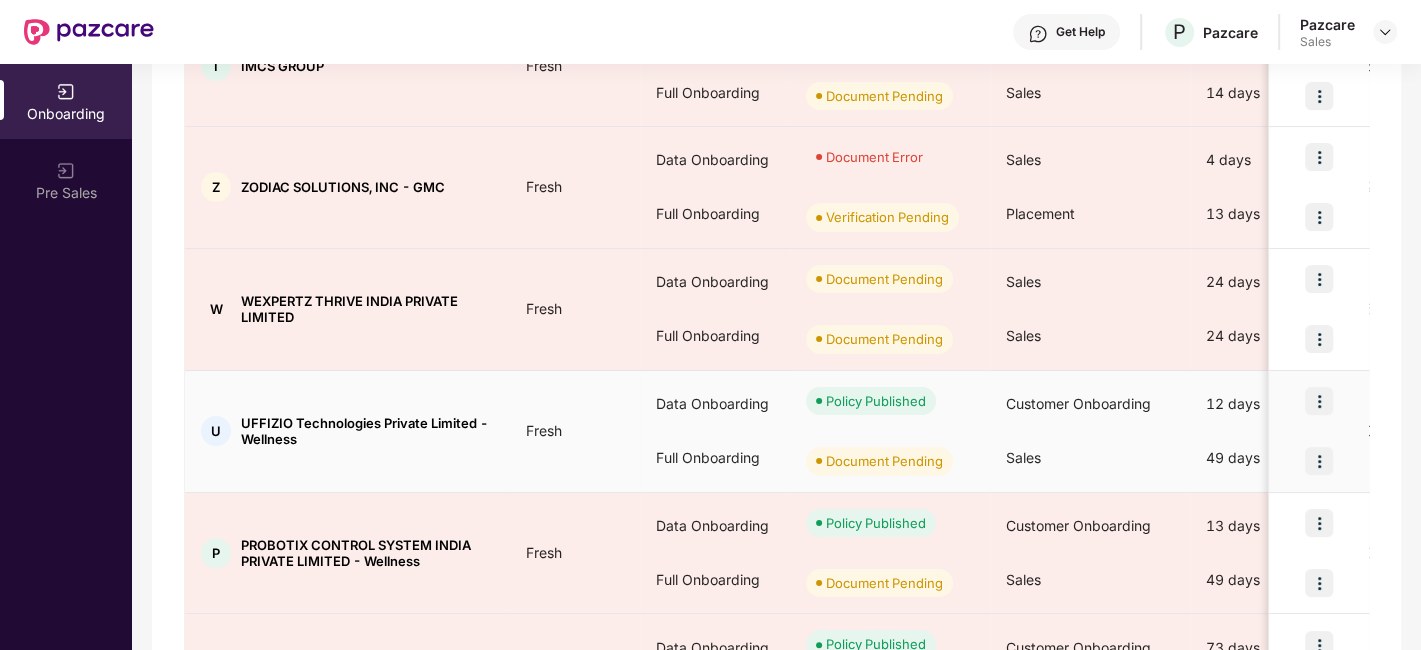 scroll, scrollTop: 381, scrollLeft: 0, axis: vertical 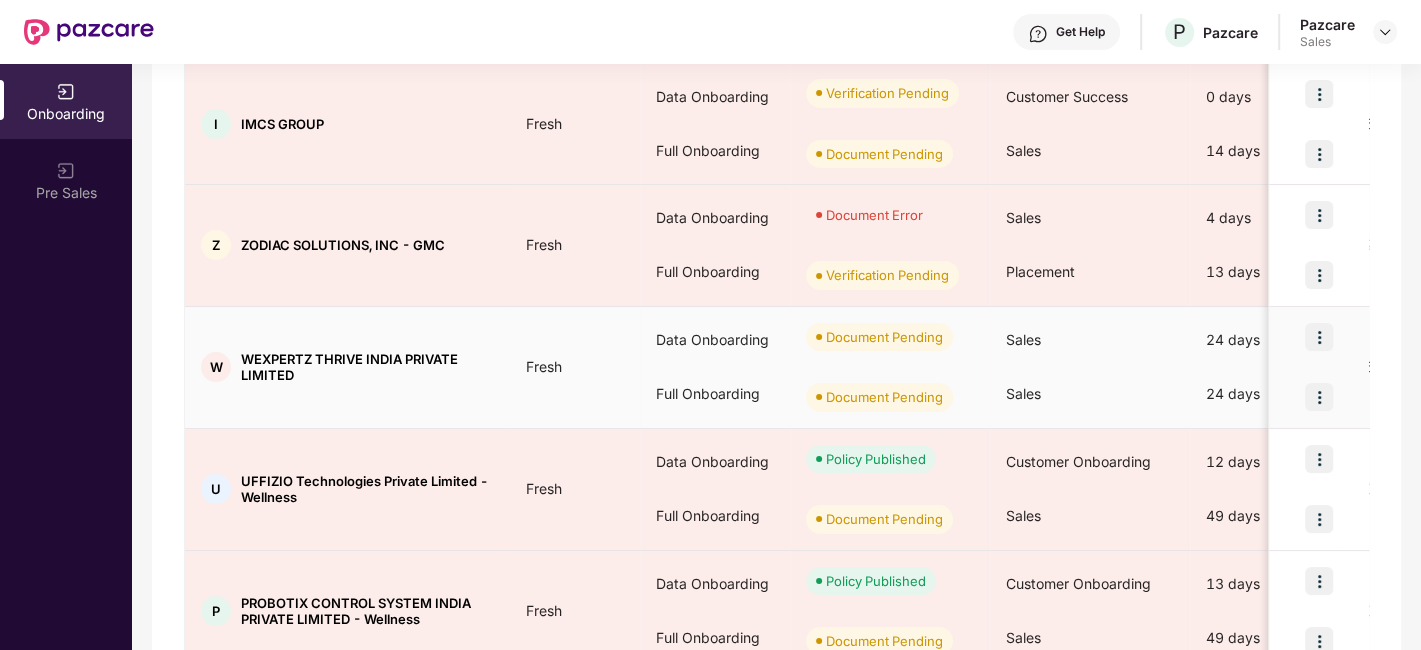 click at bounding box center (1319, 337) 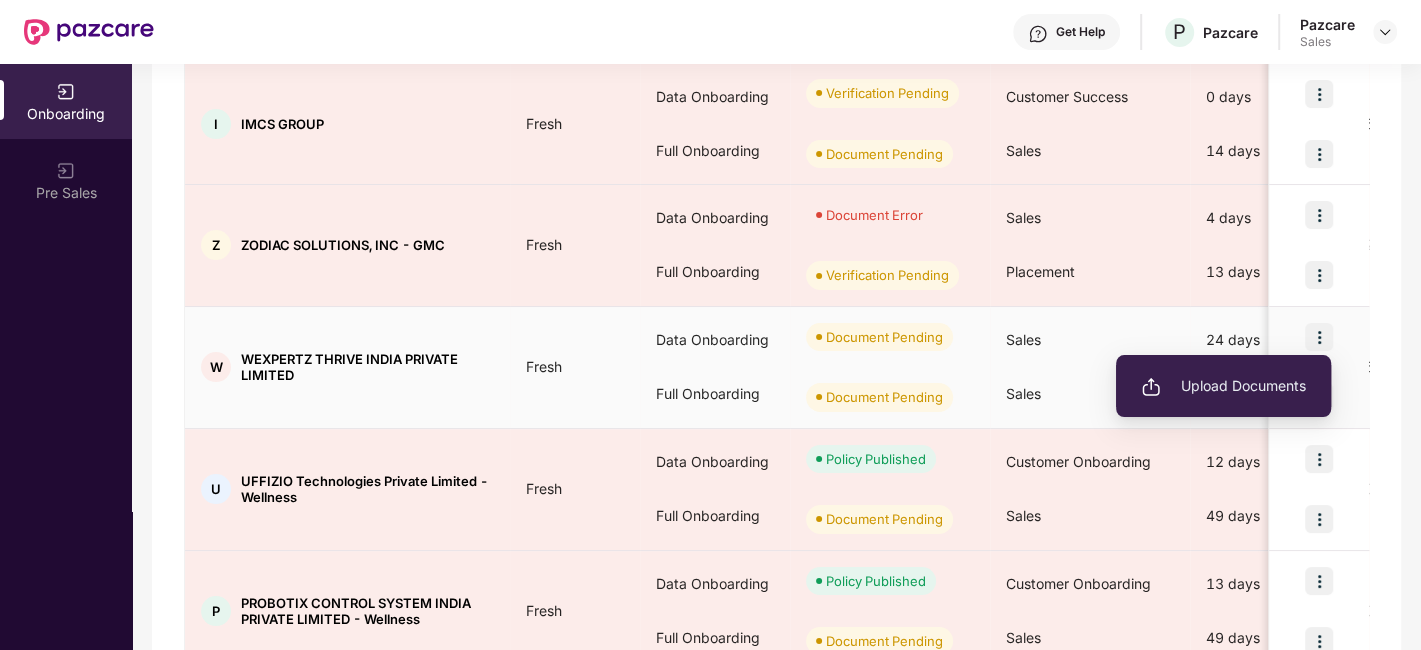 click on "Upload Documents" at bounding box center [1223, 386] 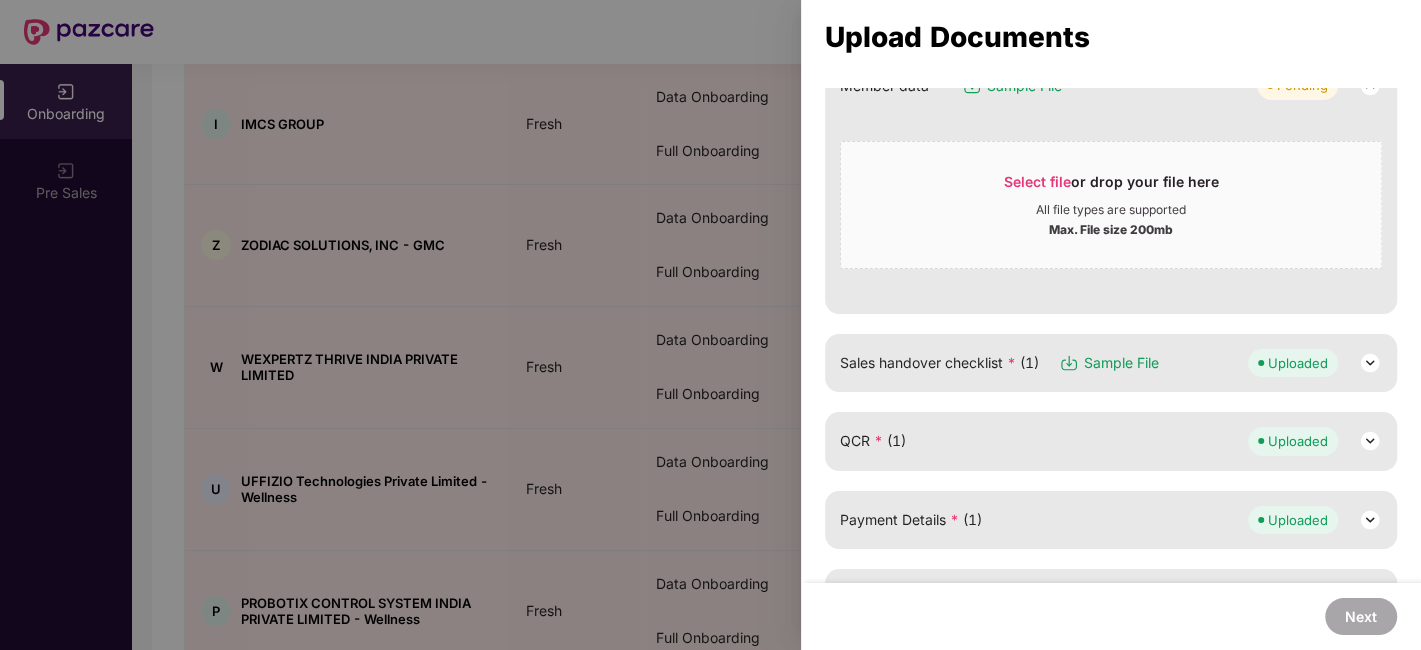 scroll, scrollTop: 180, scrollLeft: 0, axis: vertical 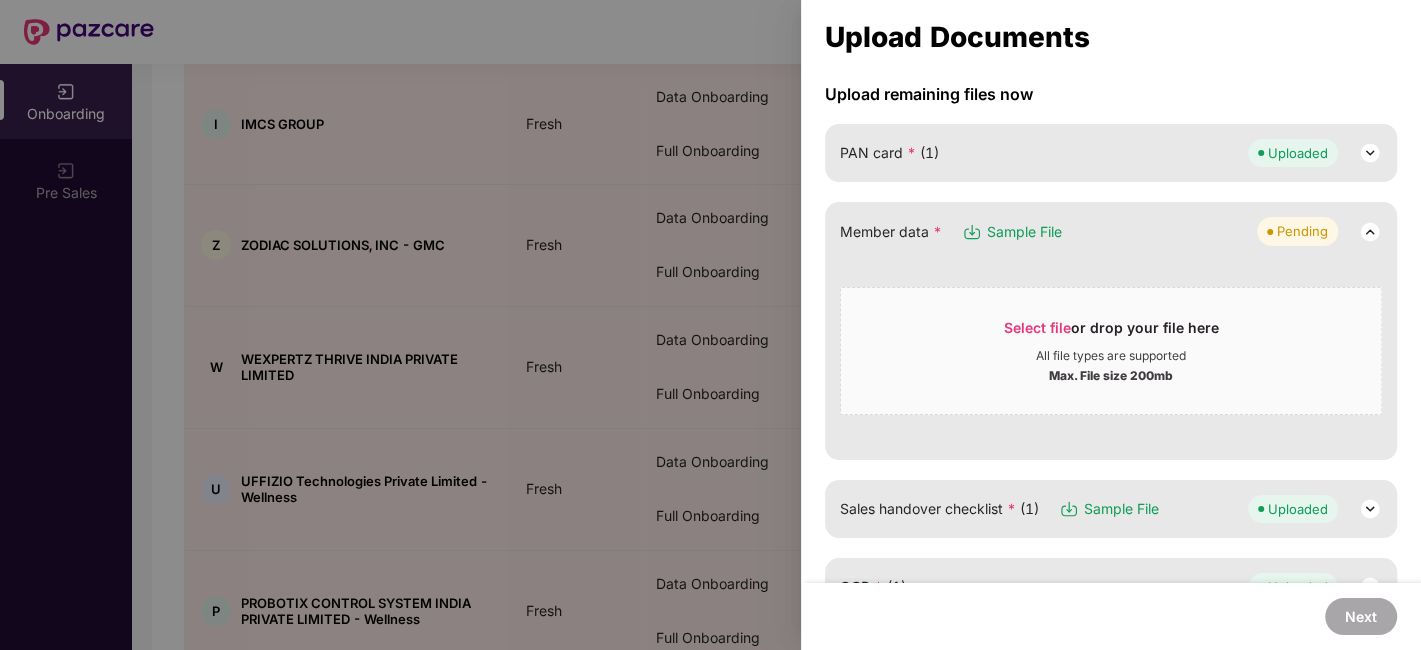 click at bounding box center (710, 325) 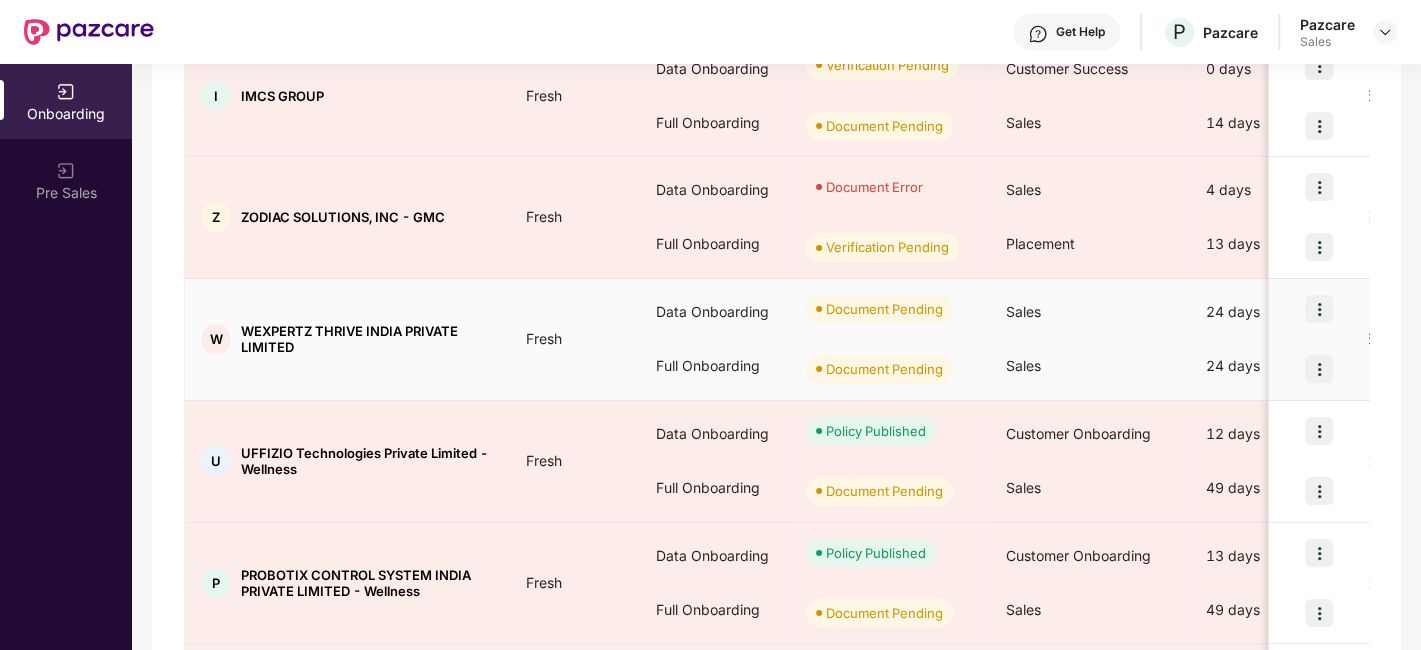 scroll, scrollTop: 350, scrollLeft: 0, axis: vertical 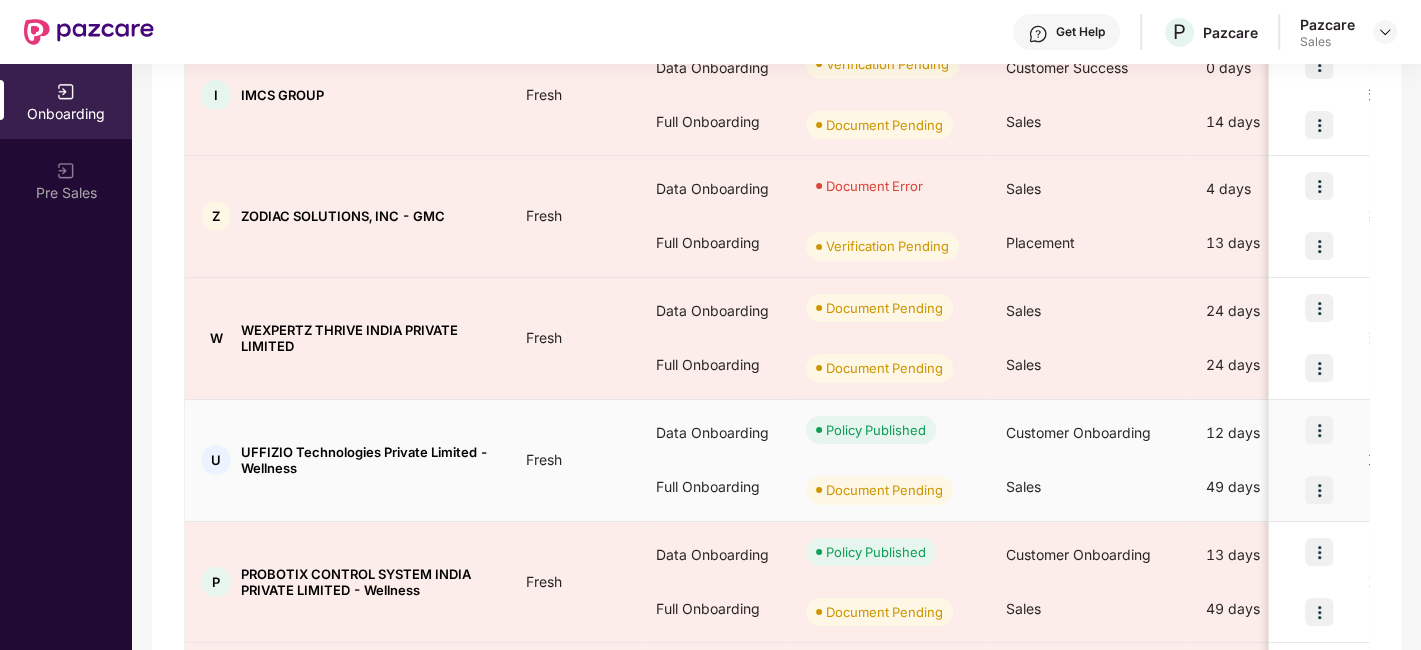 click at bounding box center [1319, 430] 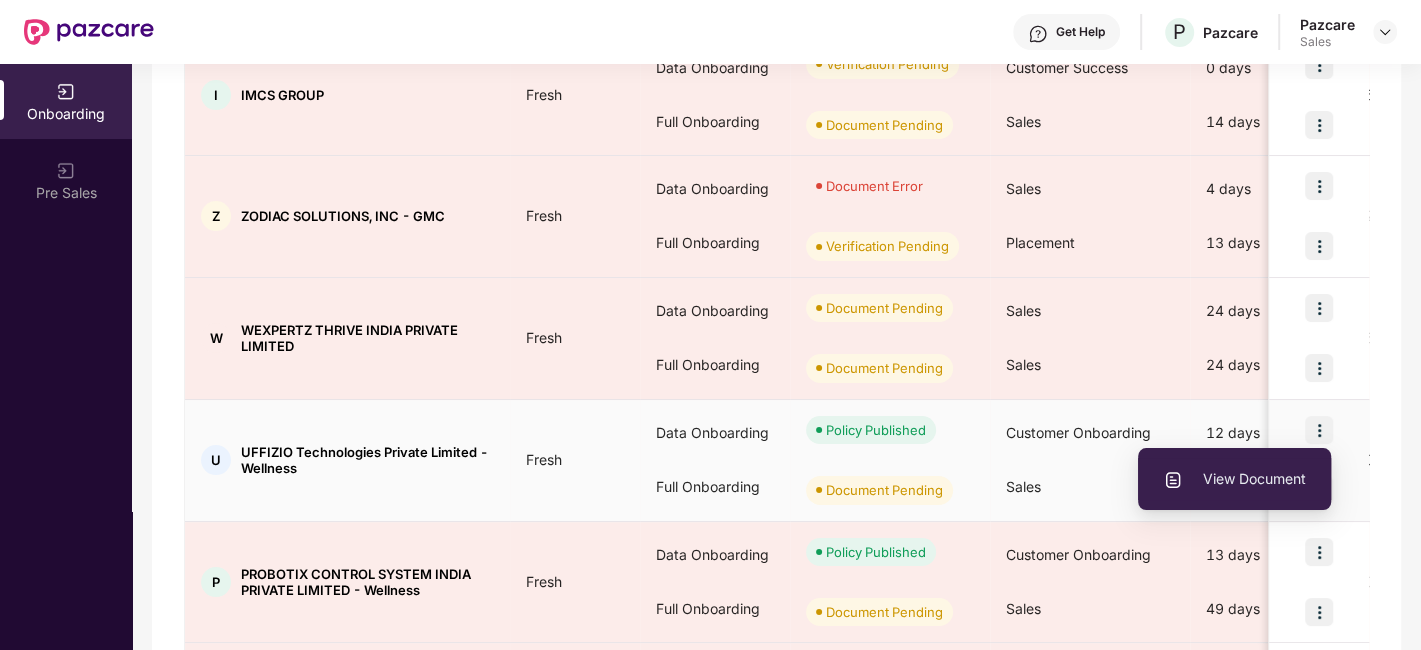 click on "View Document" at bounding box center (1234, 479) 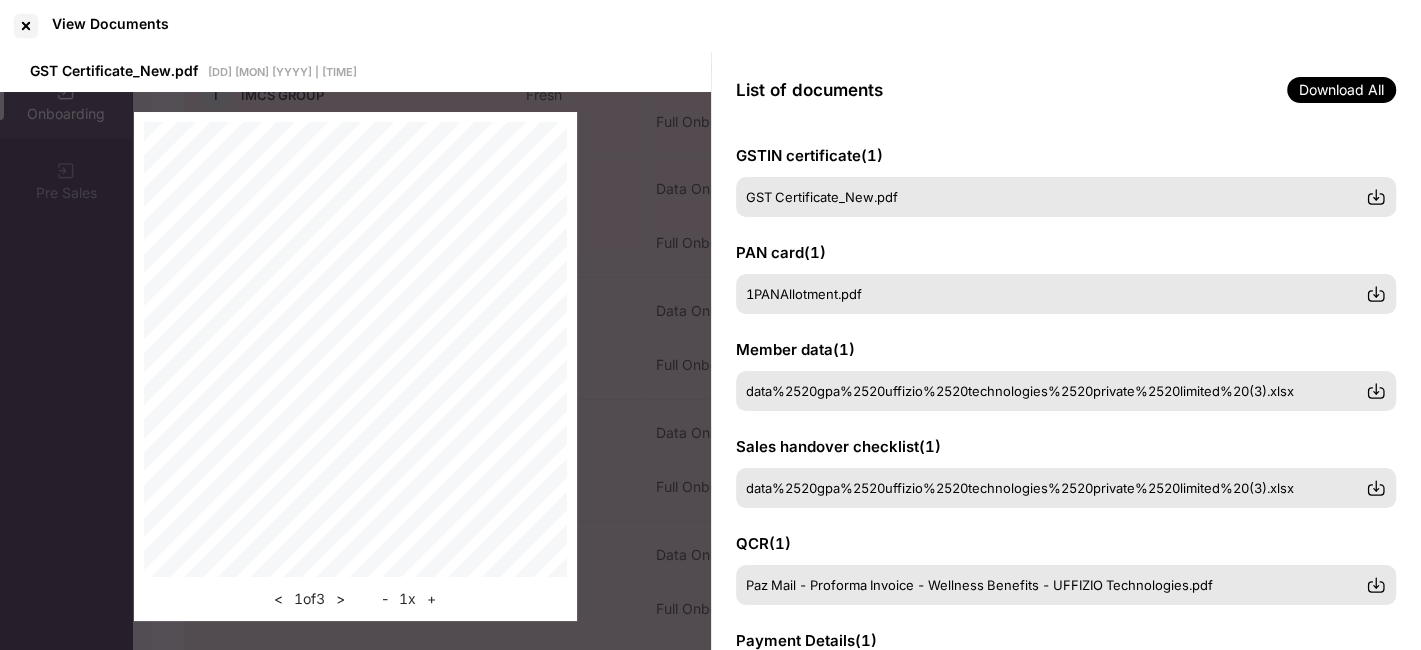 scroll, scrollTop: 0, scrollLeft: 0, axis: both 